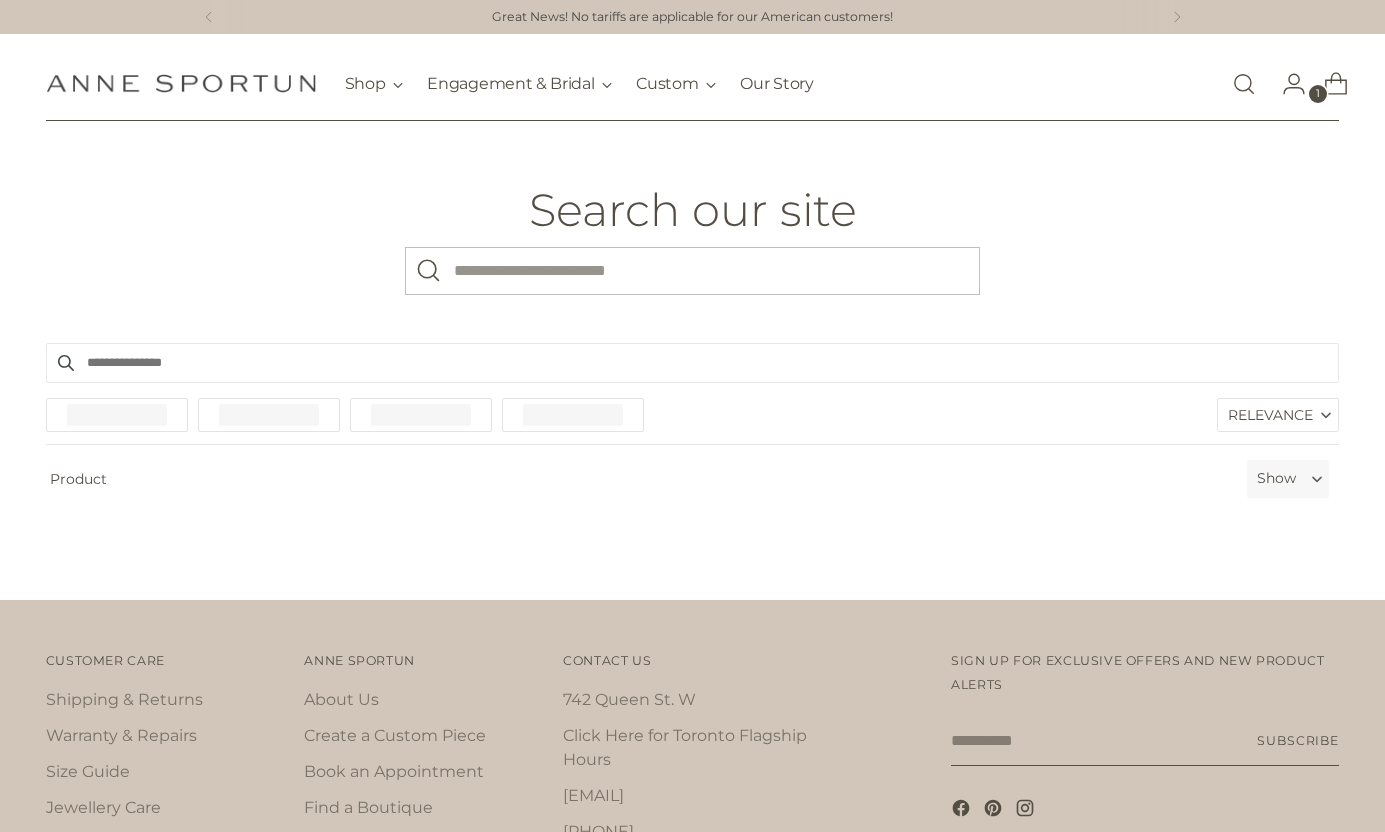 scroll, scrollTop: 0, scrollLeft: 0, axis: both 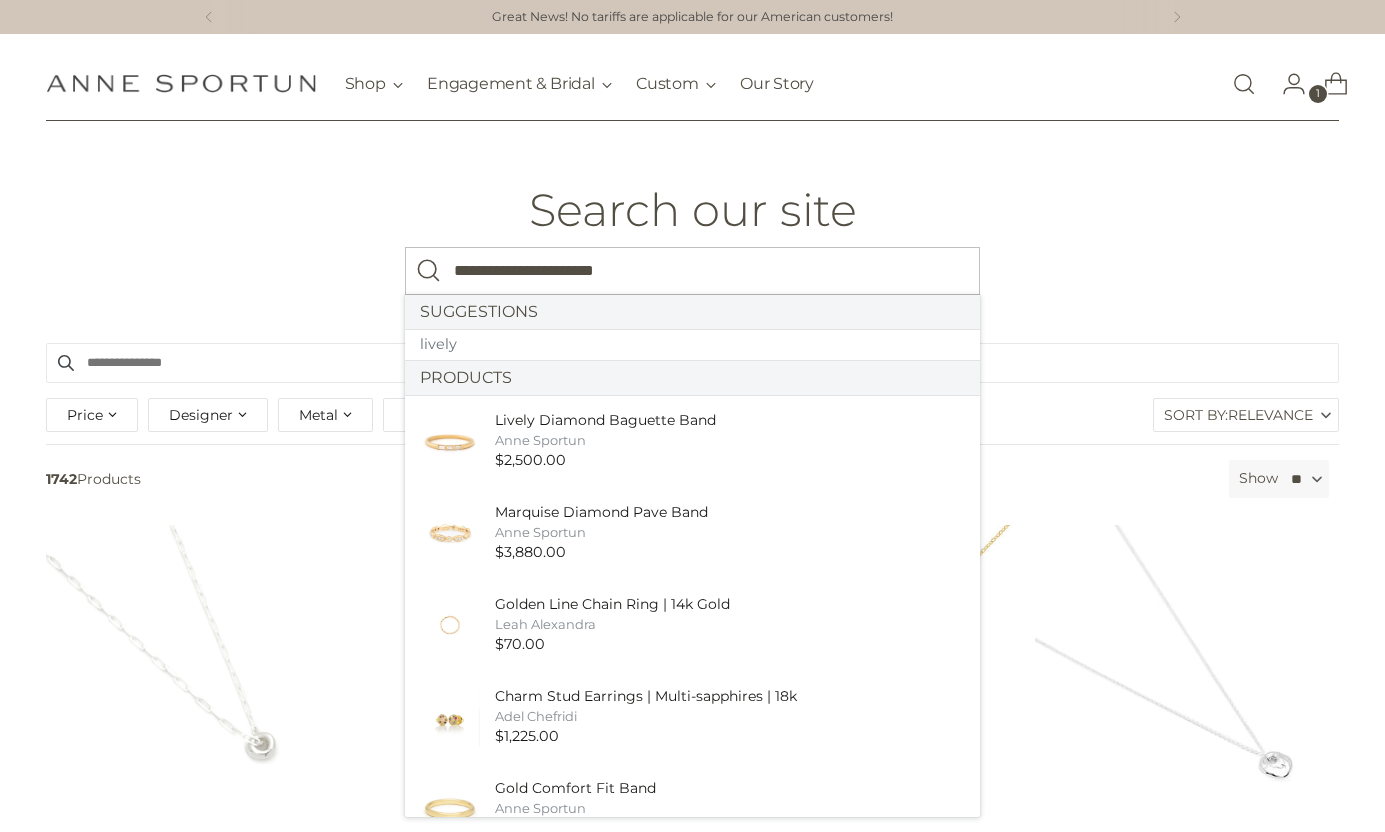 type on "**********" 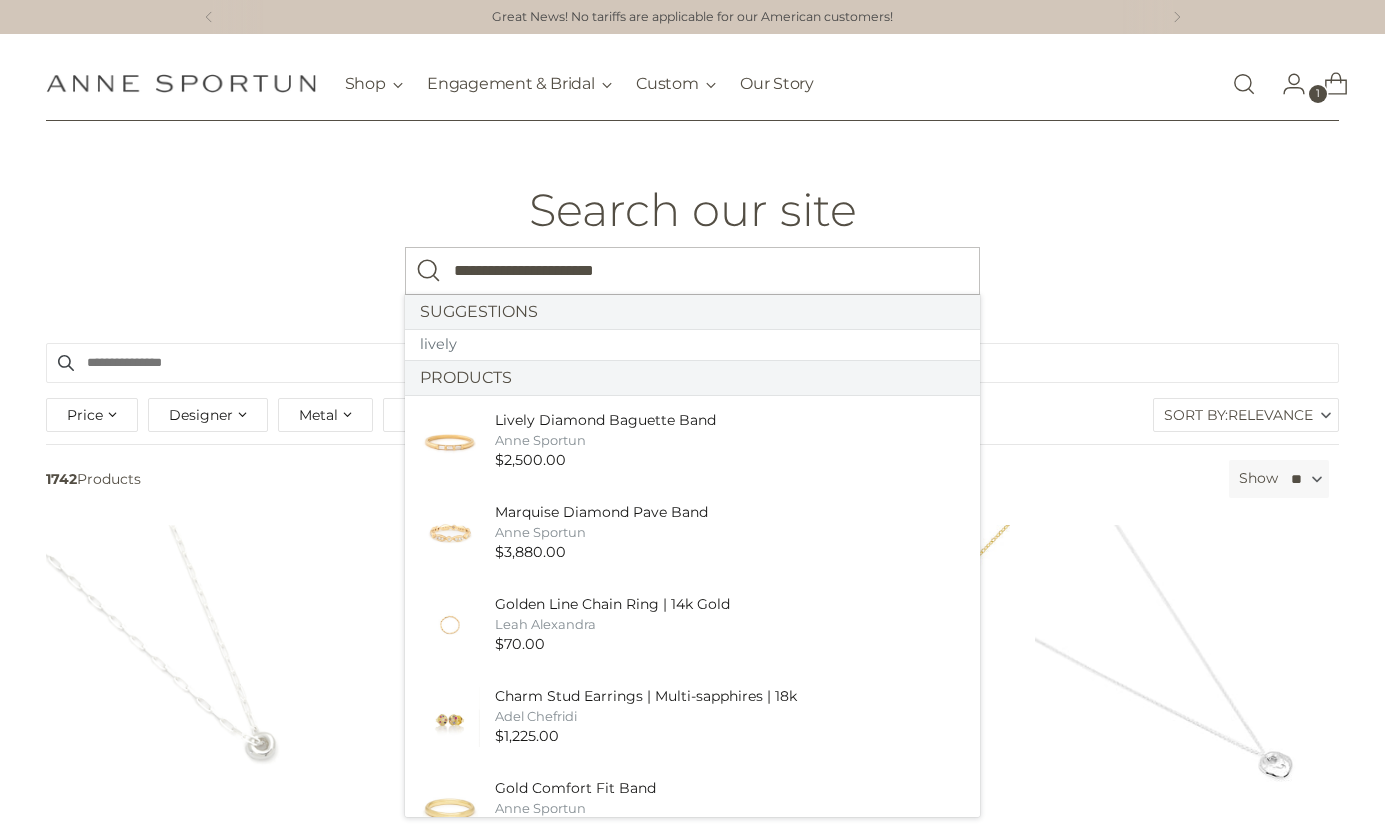 click at bounding box center [429, 271] 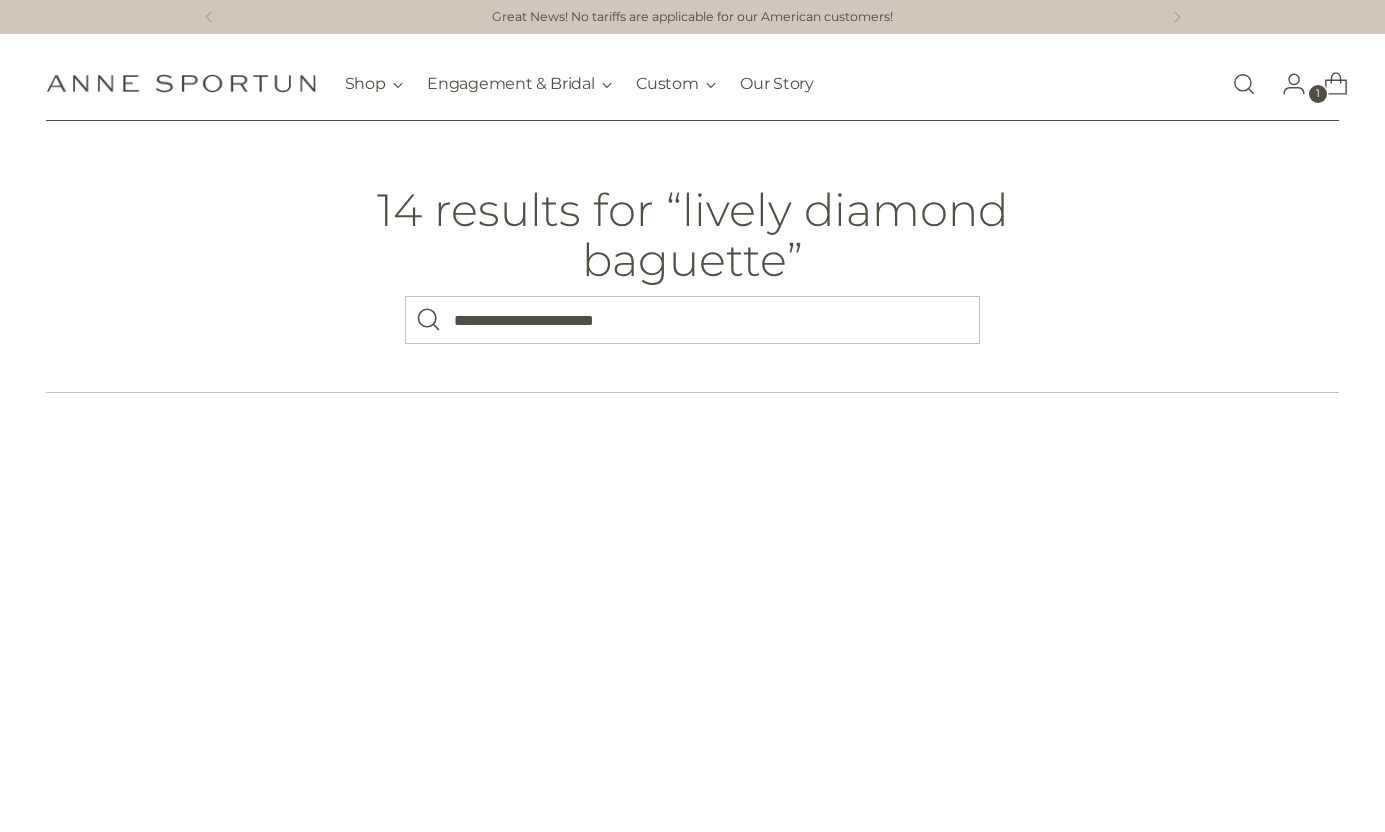 scroll, scrollTop: 0, scrollLeft: 0, axis: both 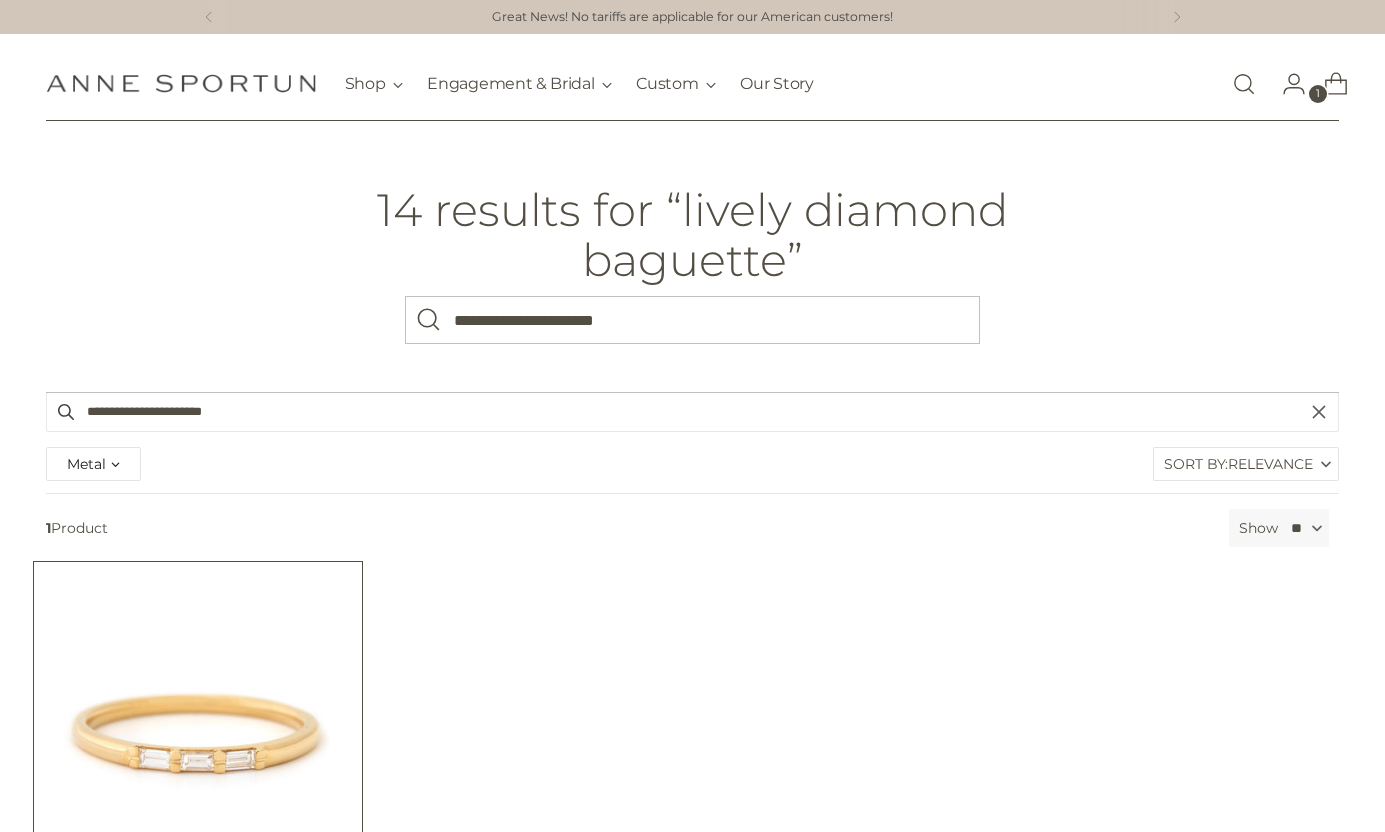 click at bounding box center (0, 0) 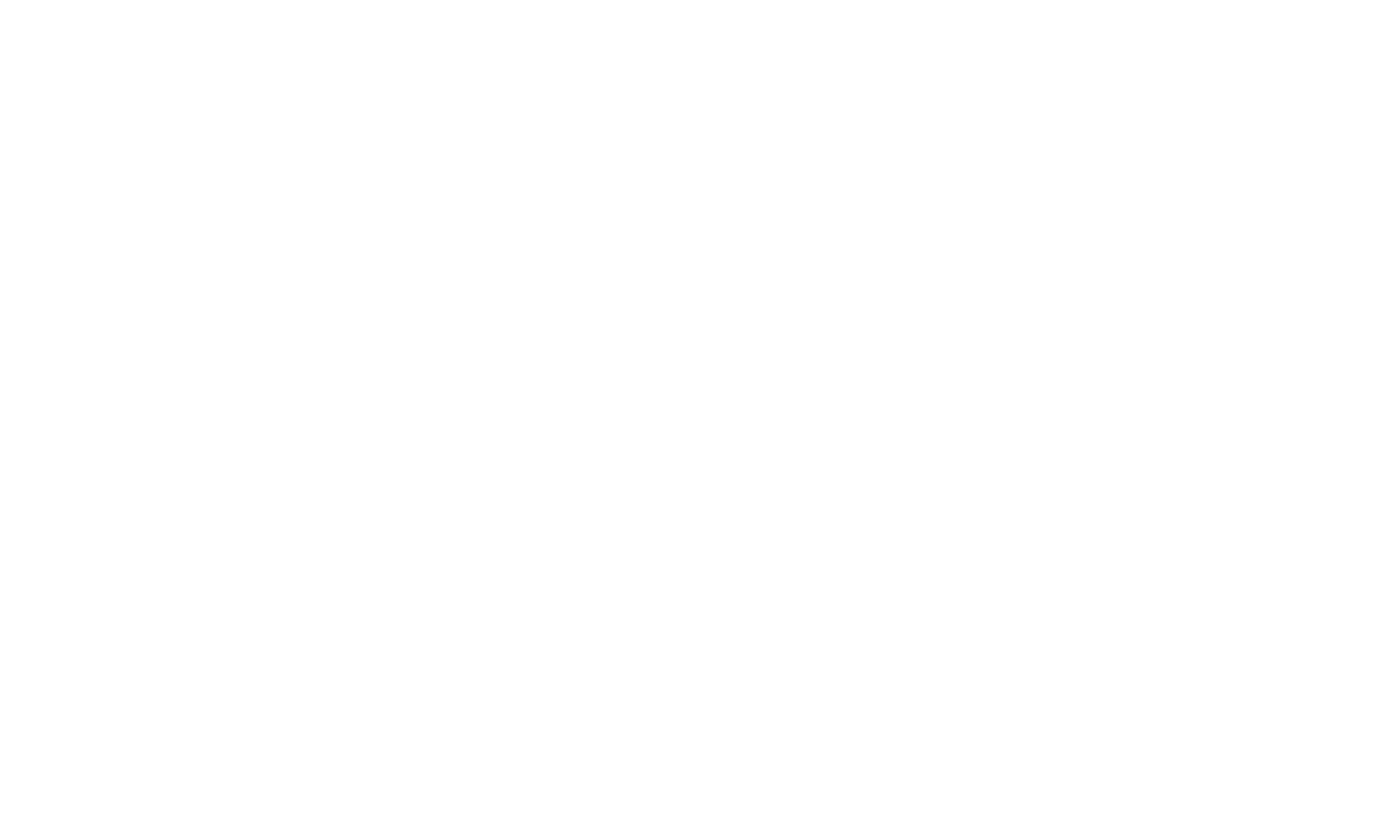 scroll, scrollTop: 0, scrollLeft: 0, axis: both 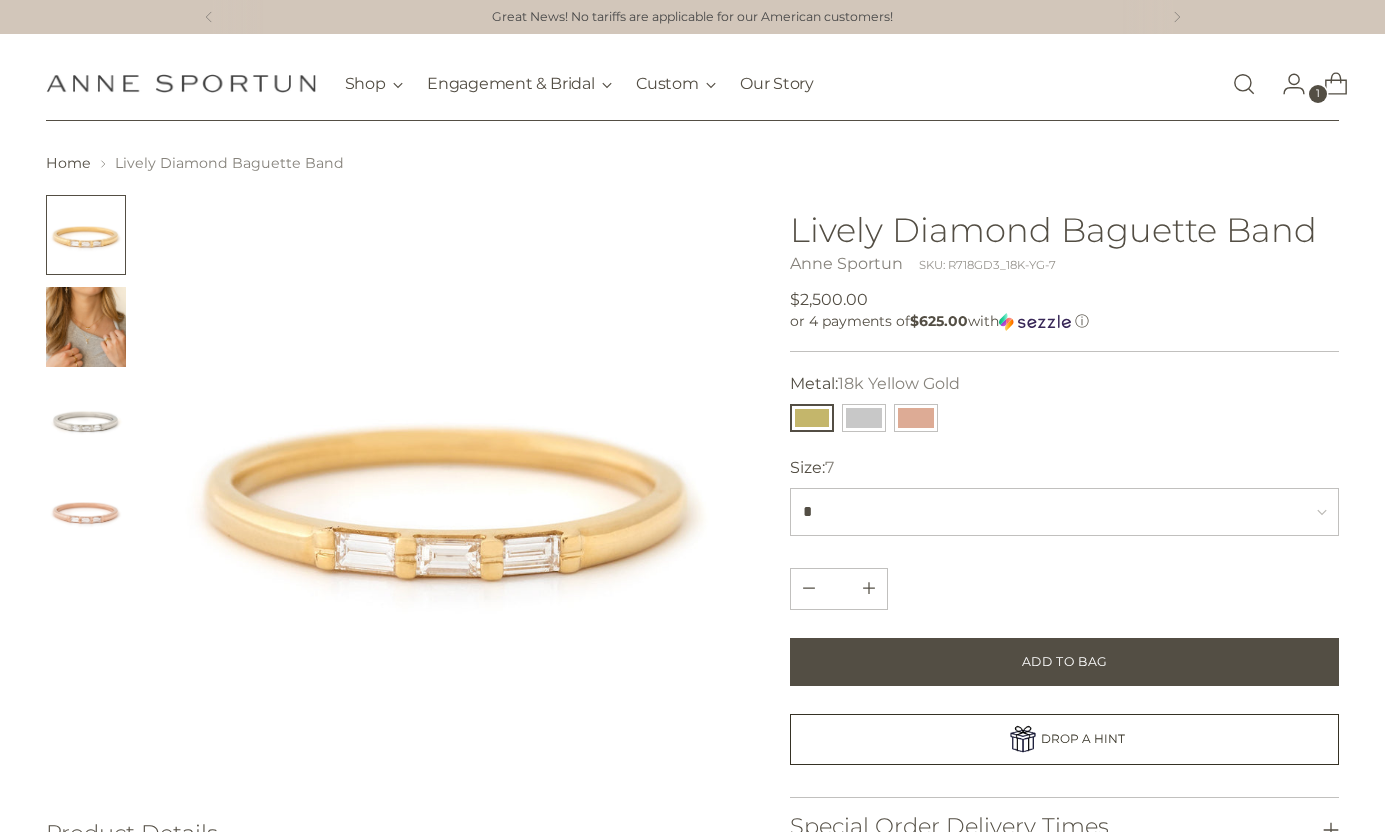 click at bounding box center (1244, 84) 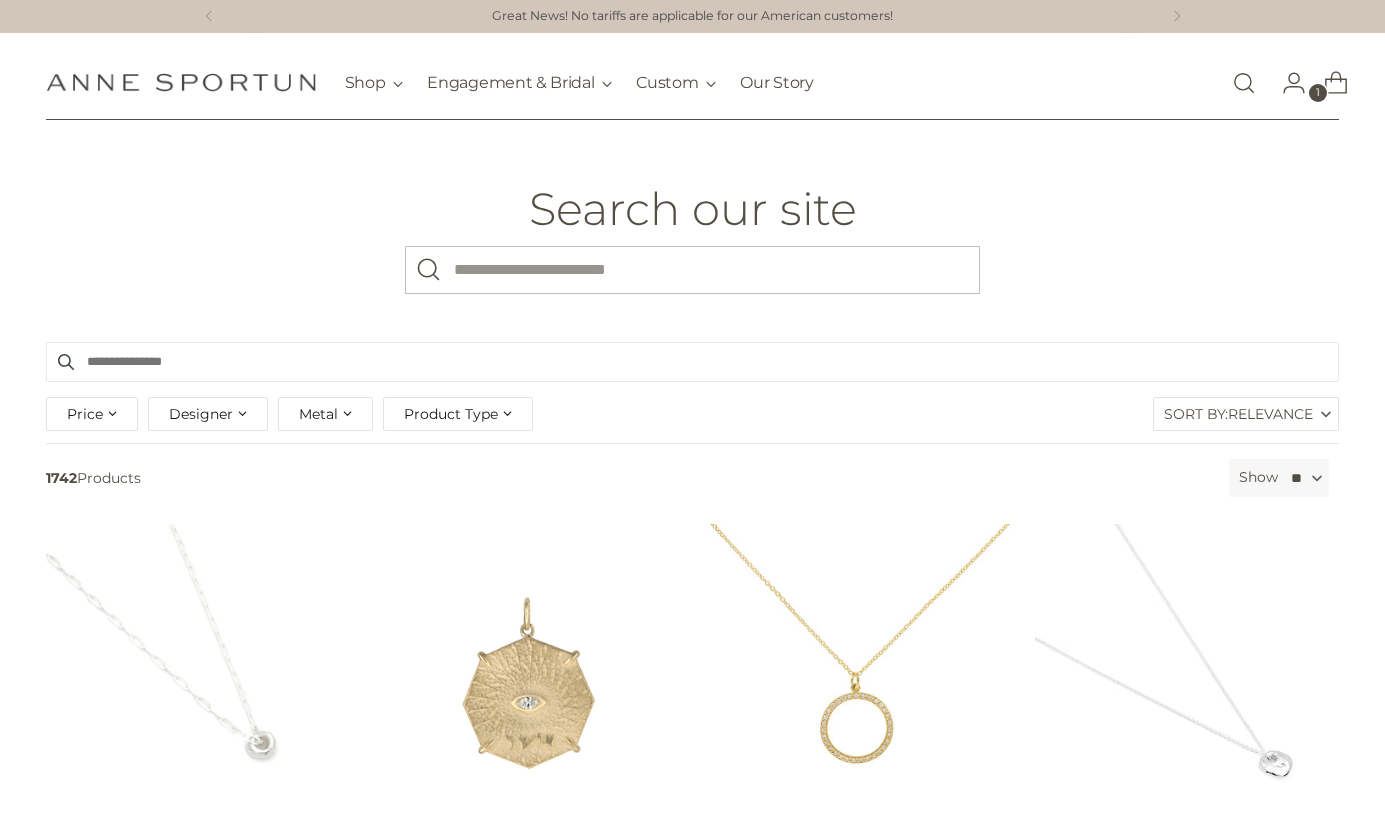 scroll, scrollTop: 0, scrollLeft: 0, axis: both 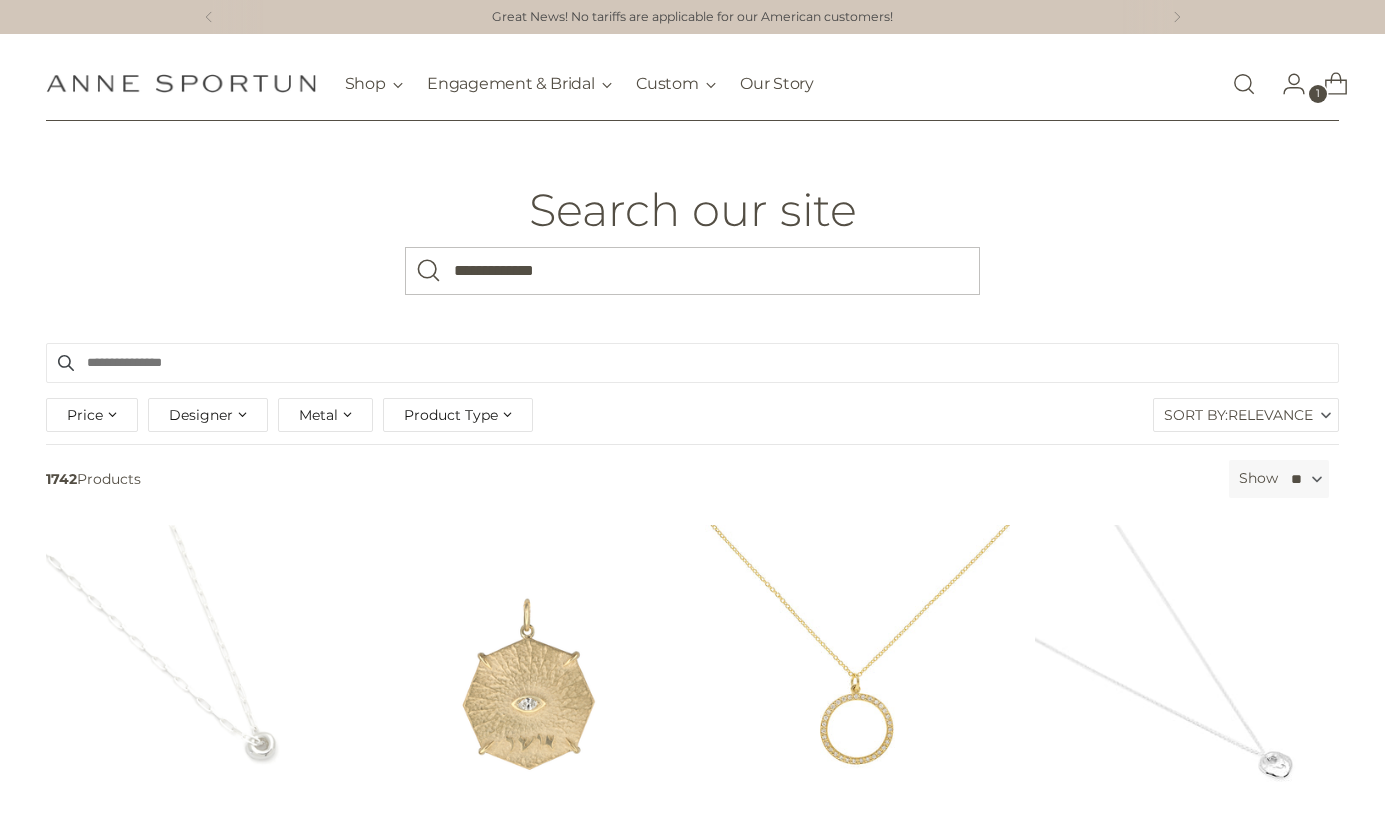 type on "**********" 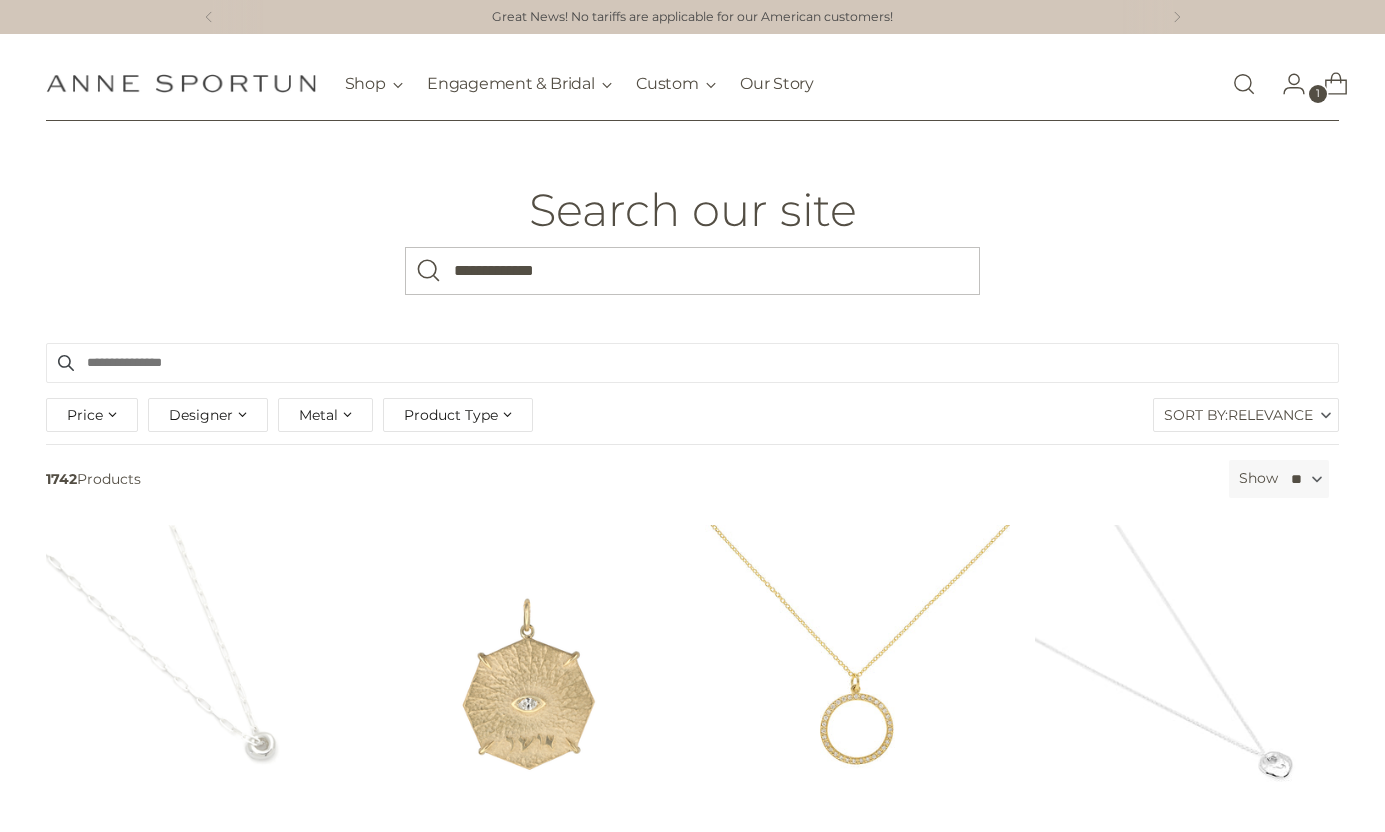 click at bounding box center (429, 271) 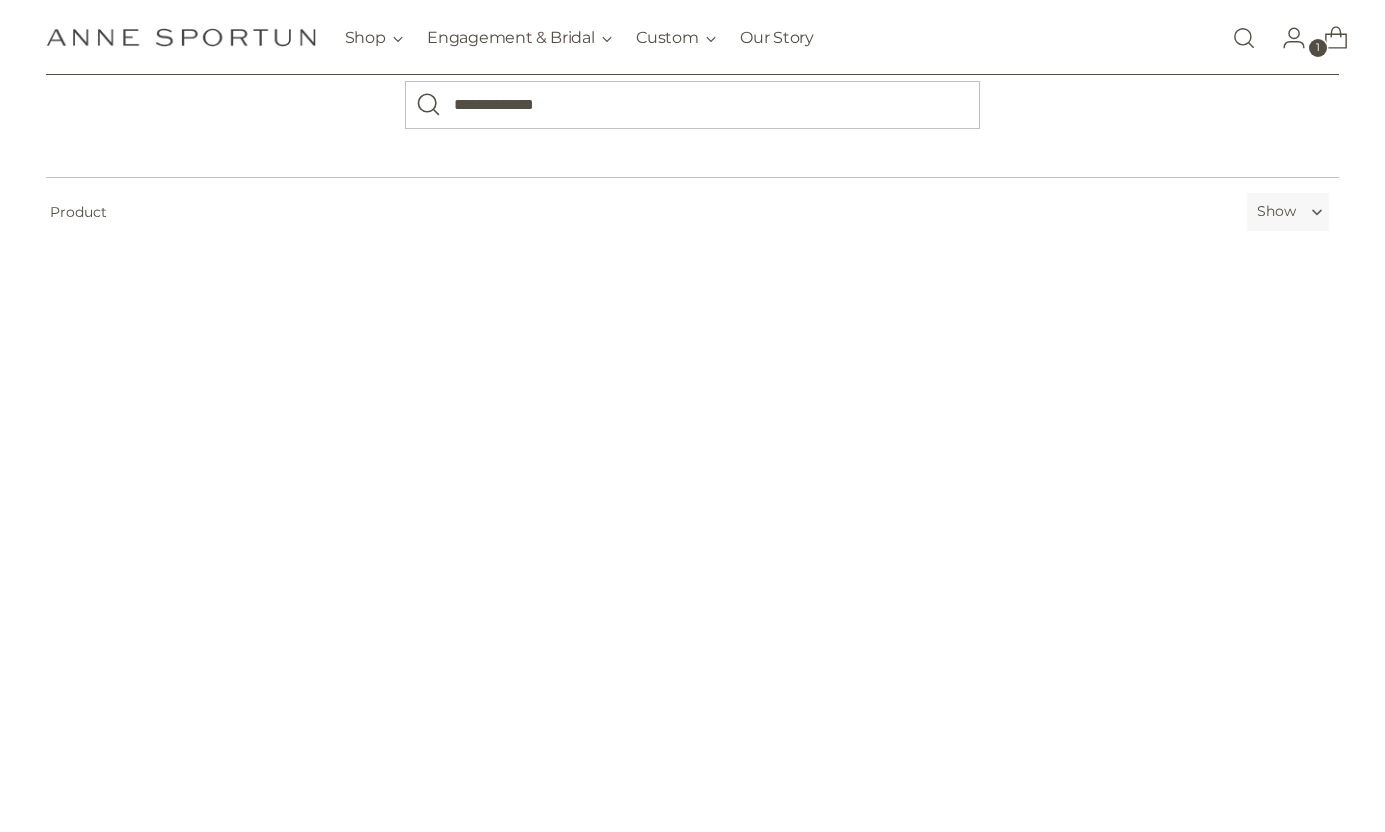 scroll, scrollTop: 190, scrollLeft: 0, axis: vertical 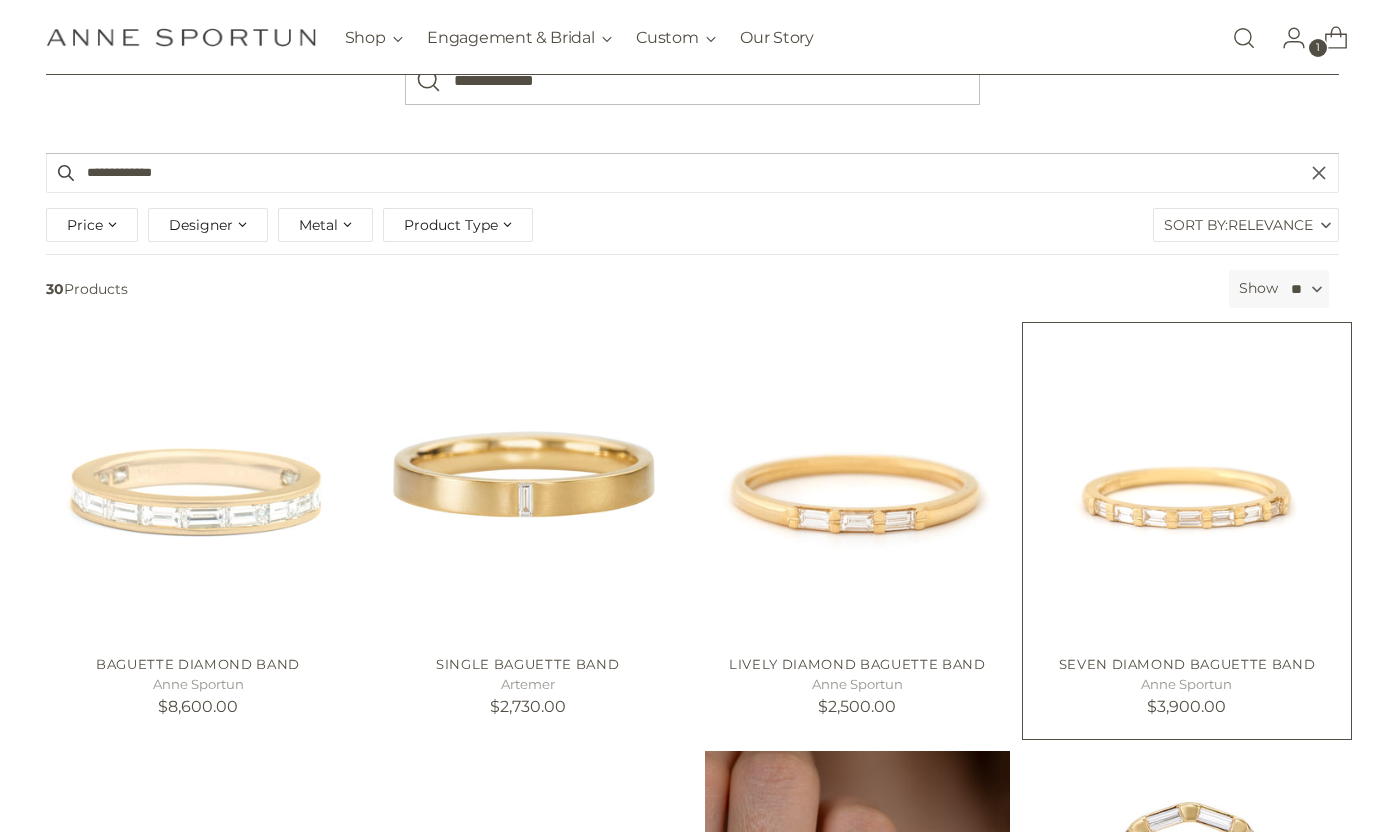 click at bounding box center (0, 0) 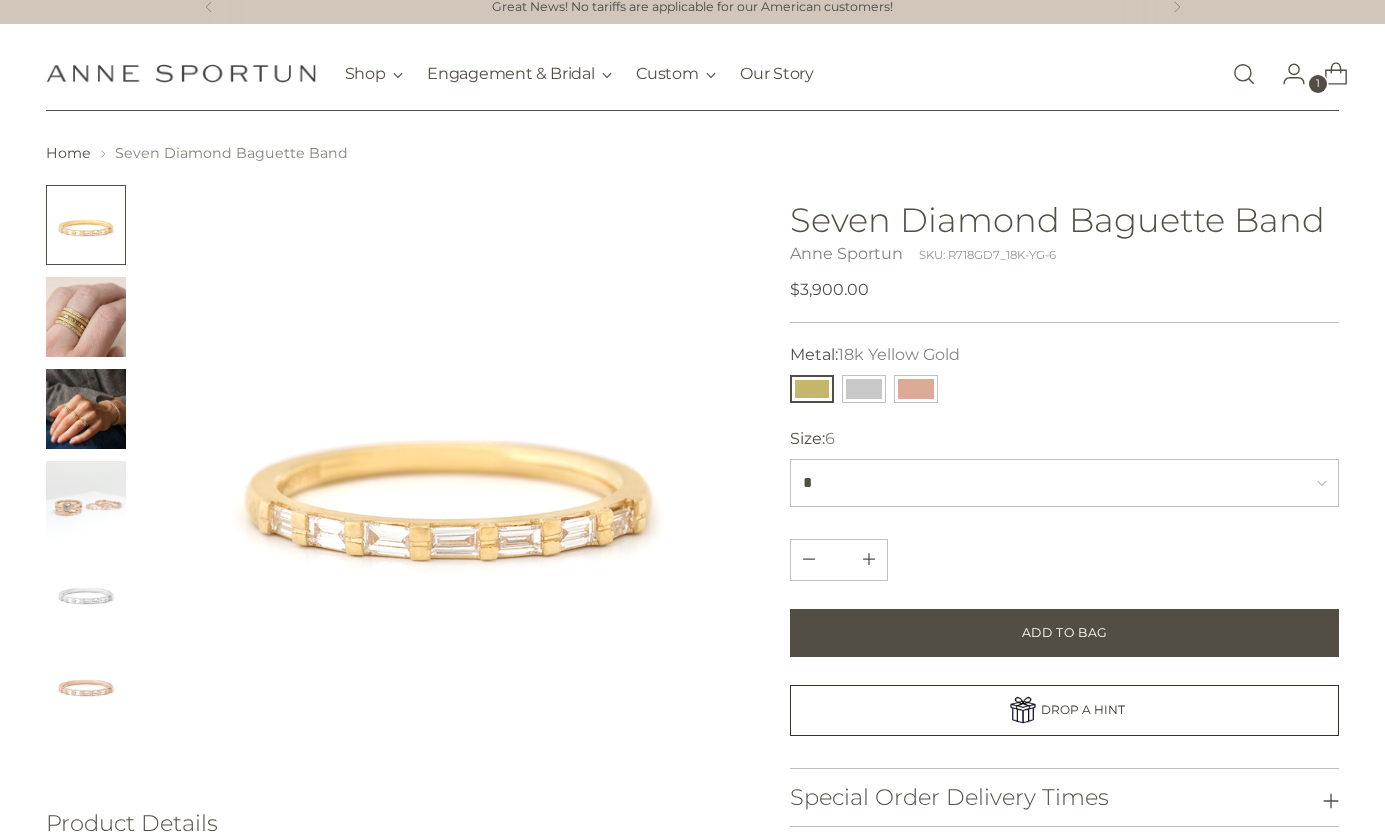 scroll, scrollTop: 0, scrollLeft: 0, axis: both 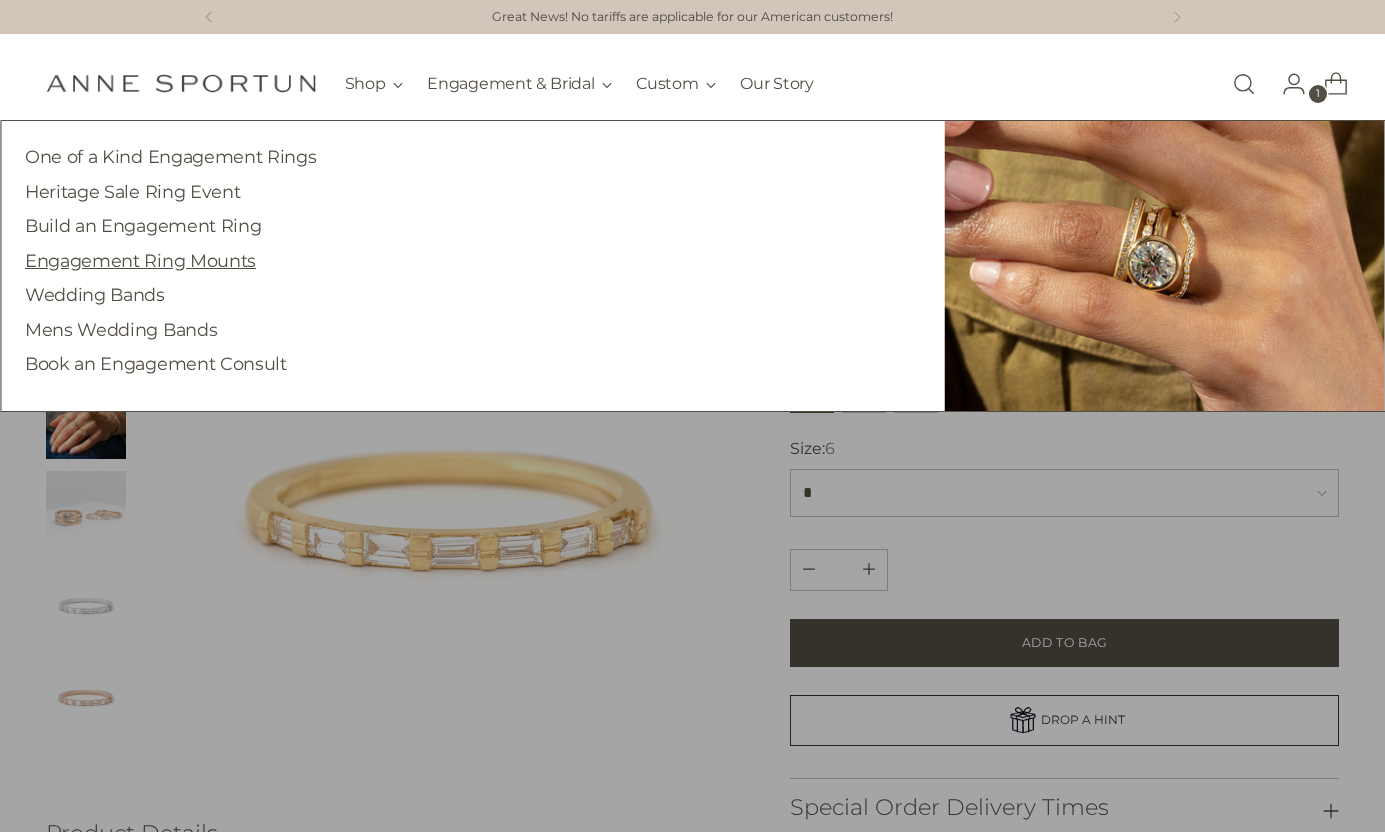 click on "Engagement Ring Mounts" at bounding box center (140, 260) 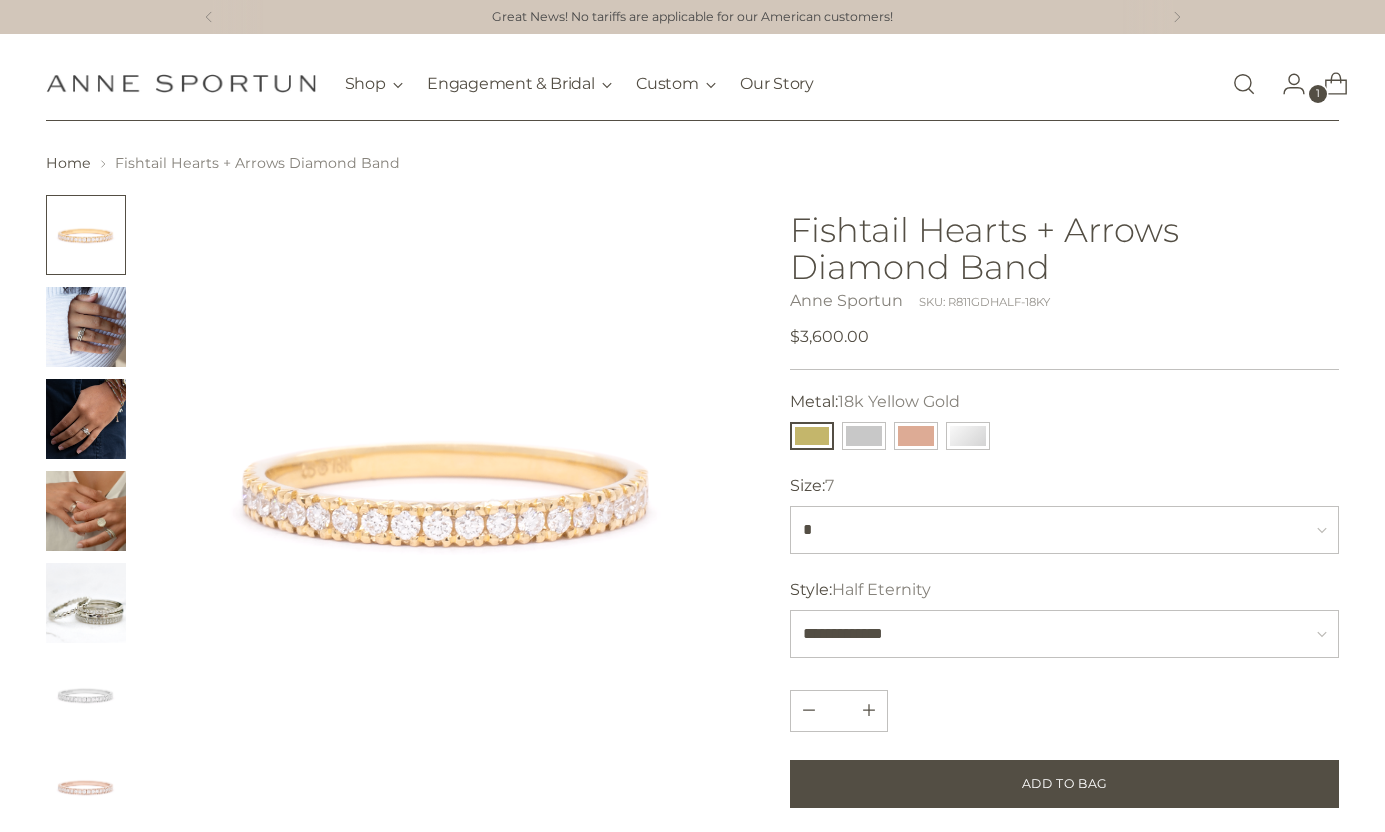 scroll, scrollTop: 89, scrollLeft: 0, axis: vertical 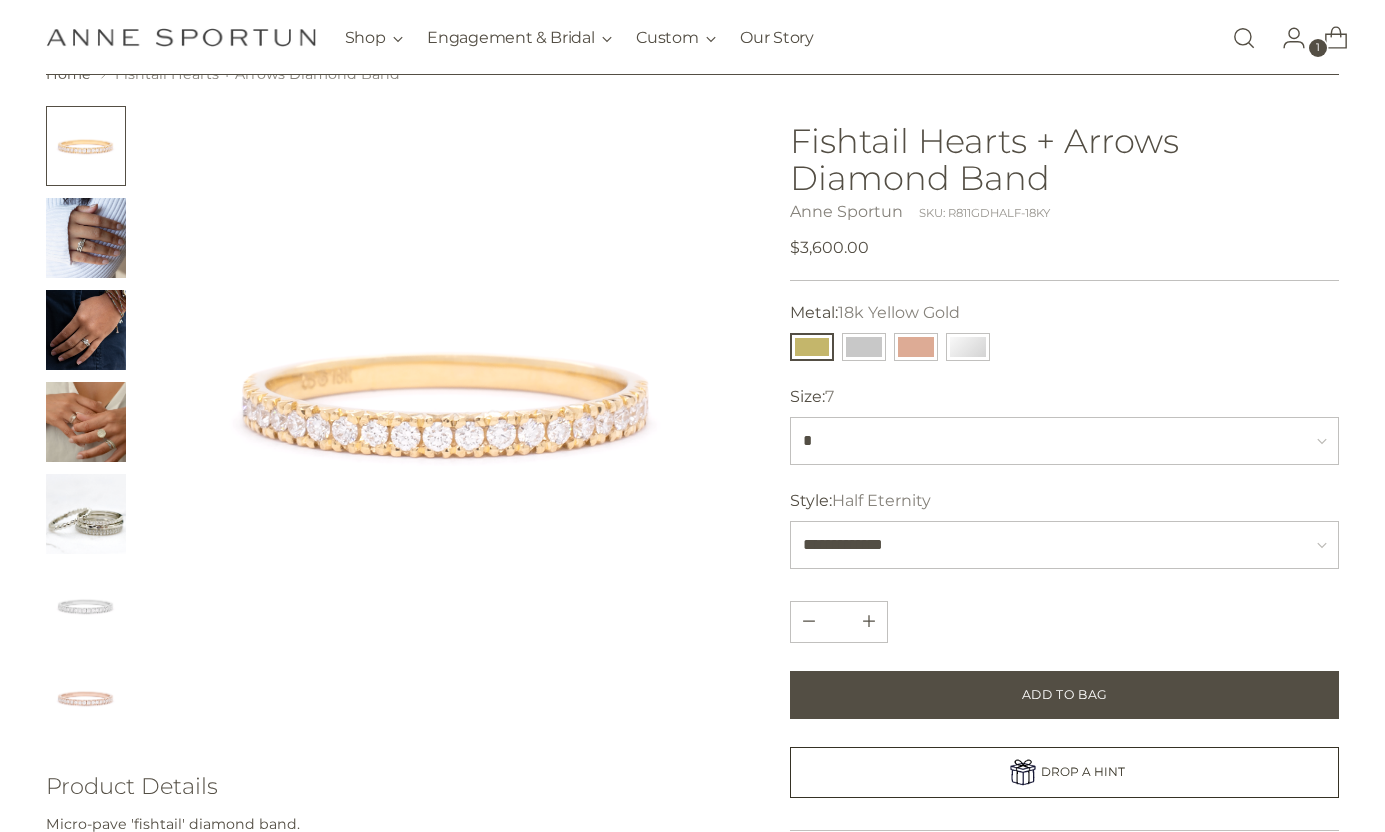 click at bounding box center [1244, 38] 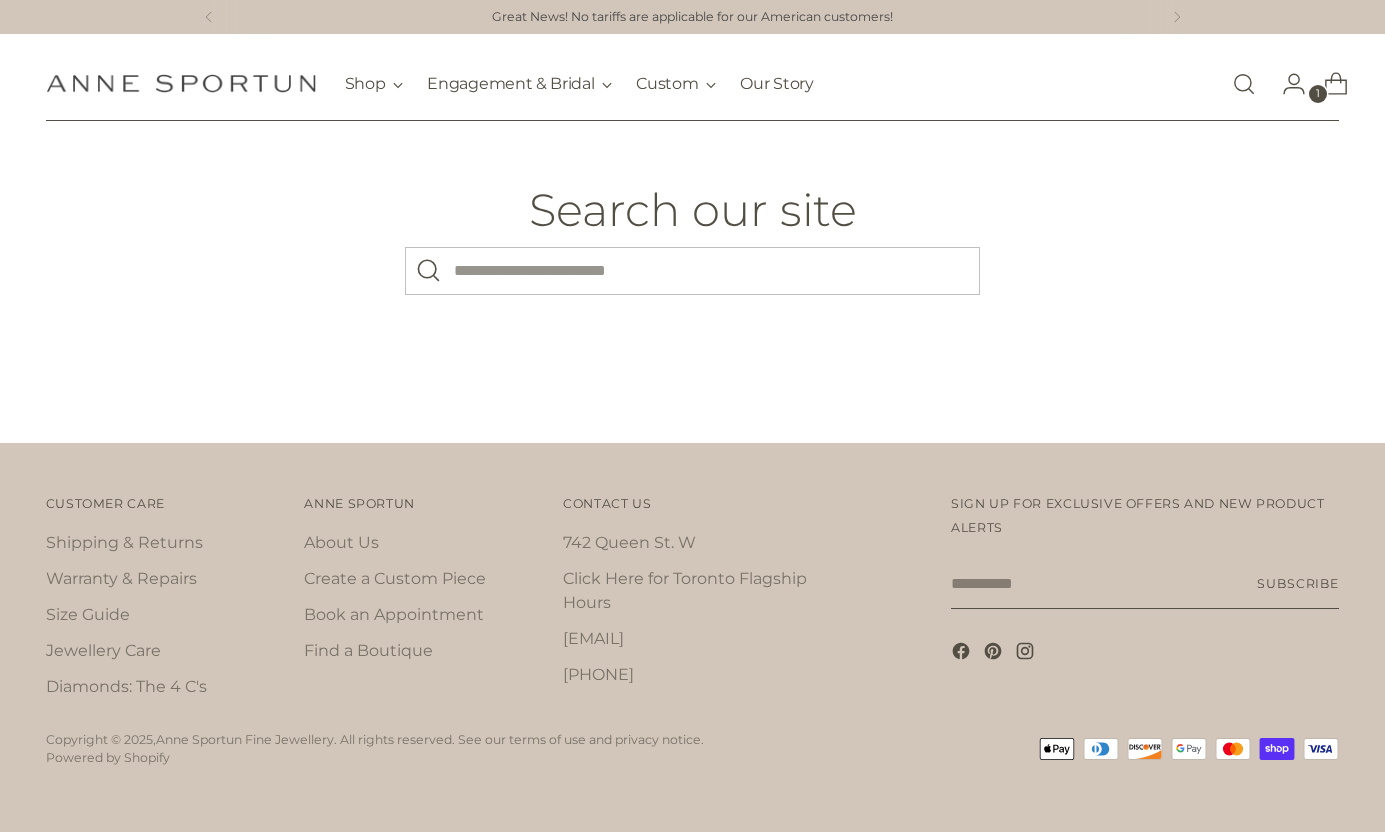 scroll, scrollTop: 0, scrollLeft: 0, axis: both 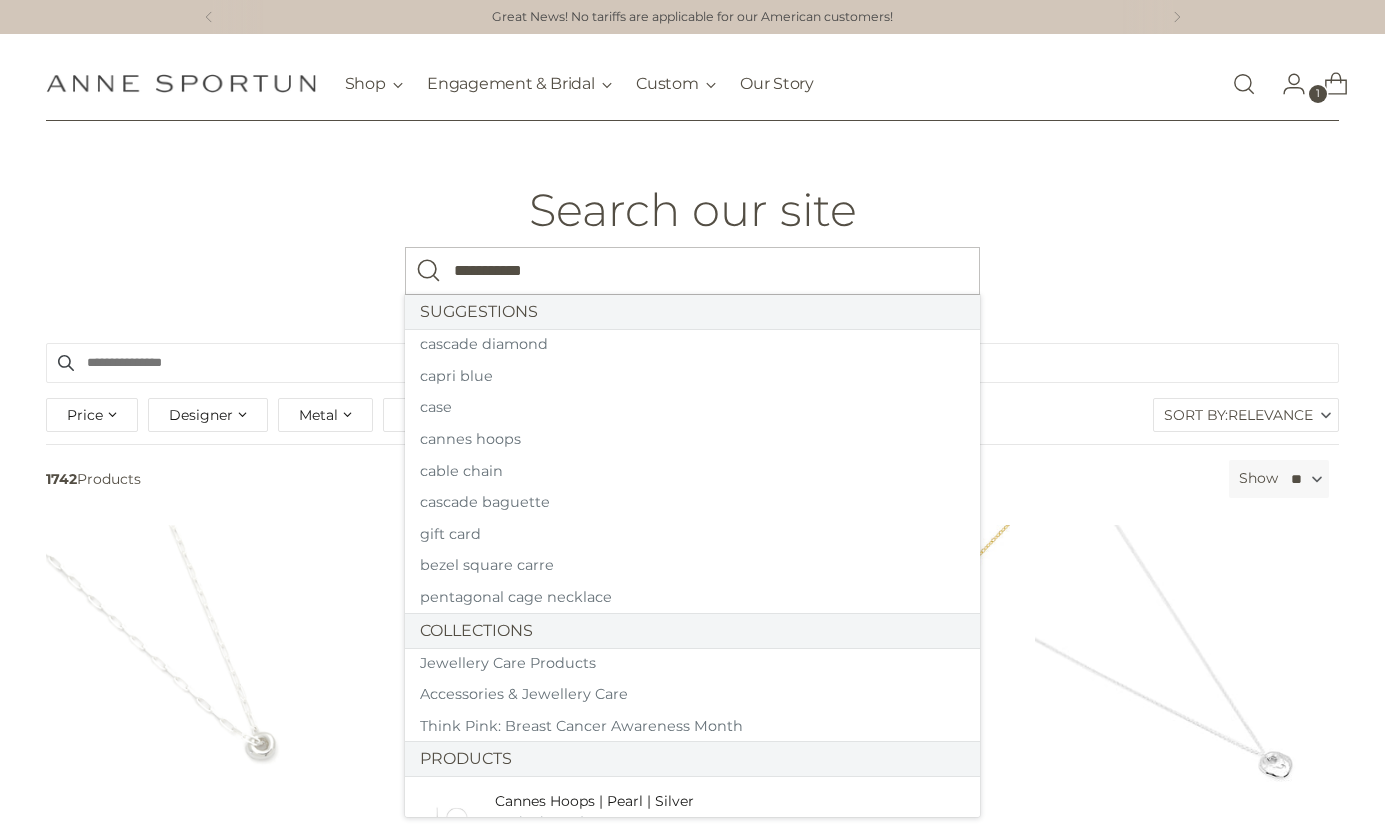 type on "**********" 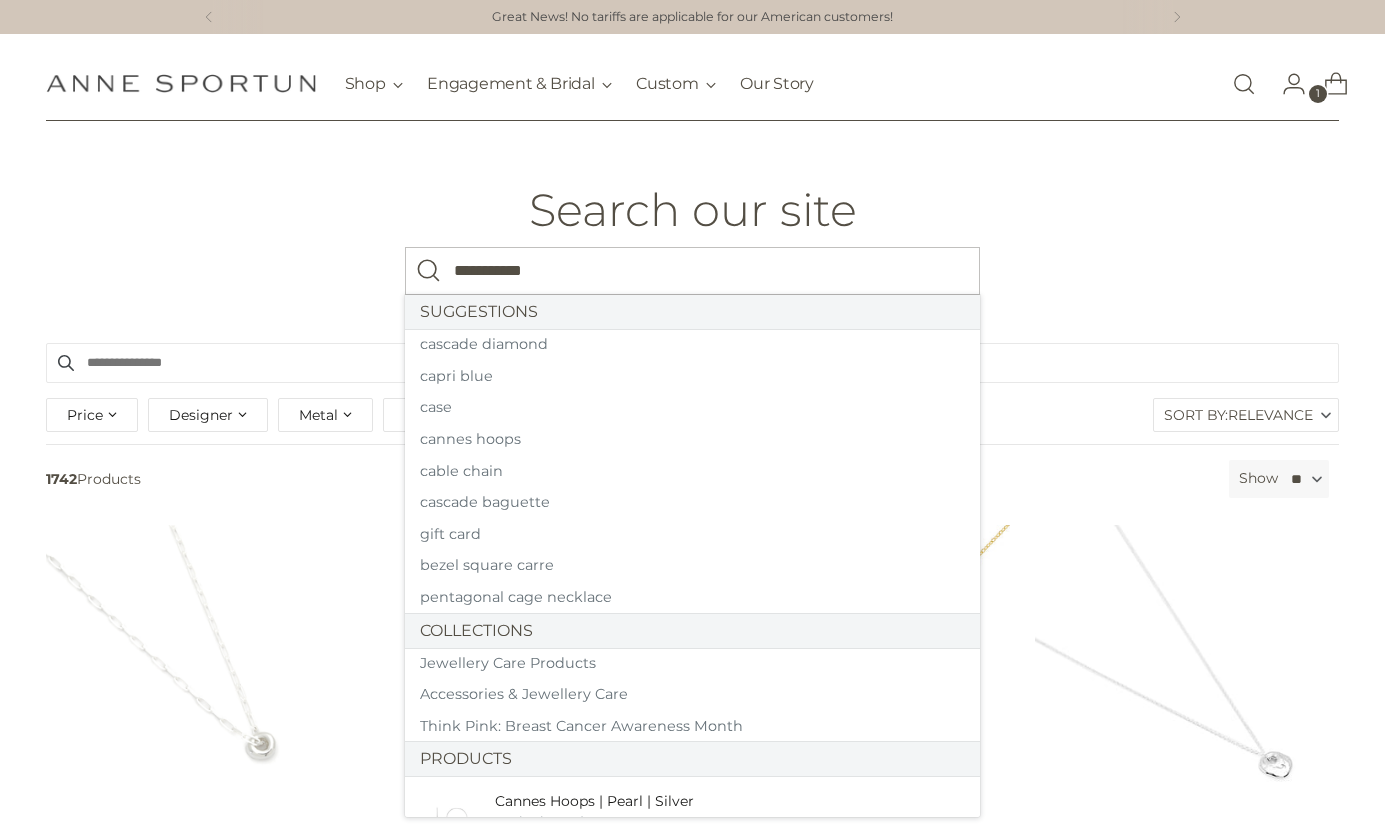 click at bounding box center (429, 271) 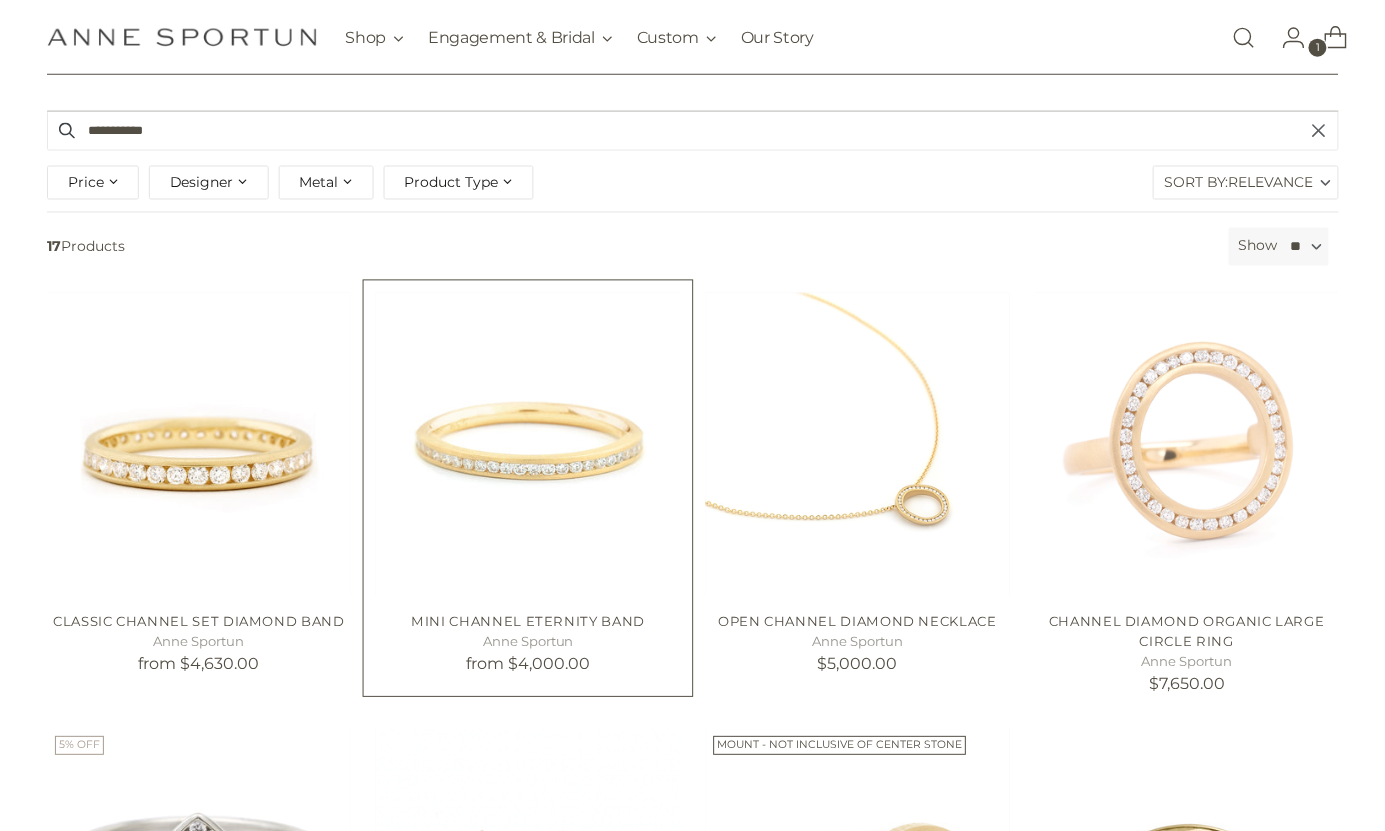 scroll, scrollTop: 310, scrollLeft: 0, axis: vertical 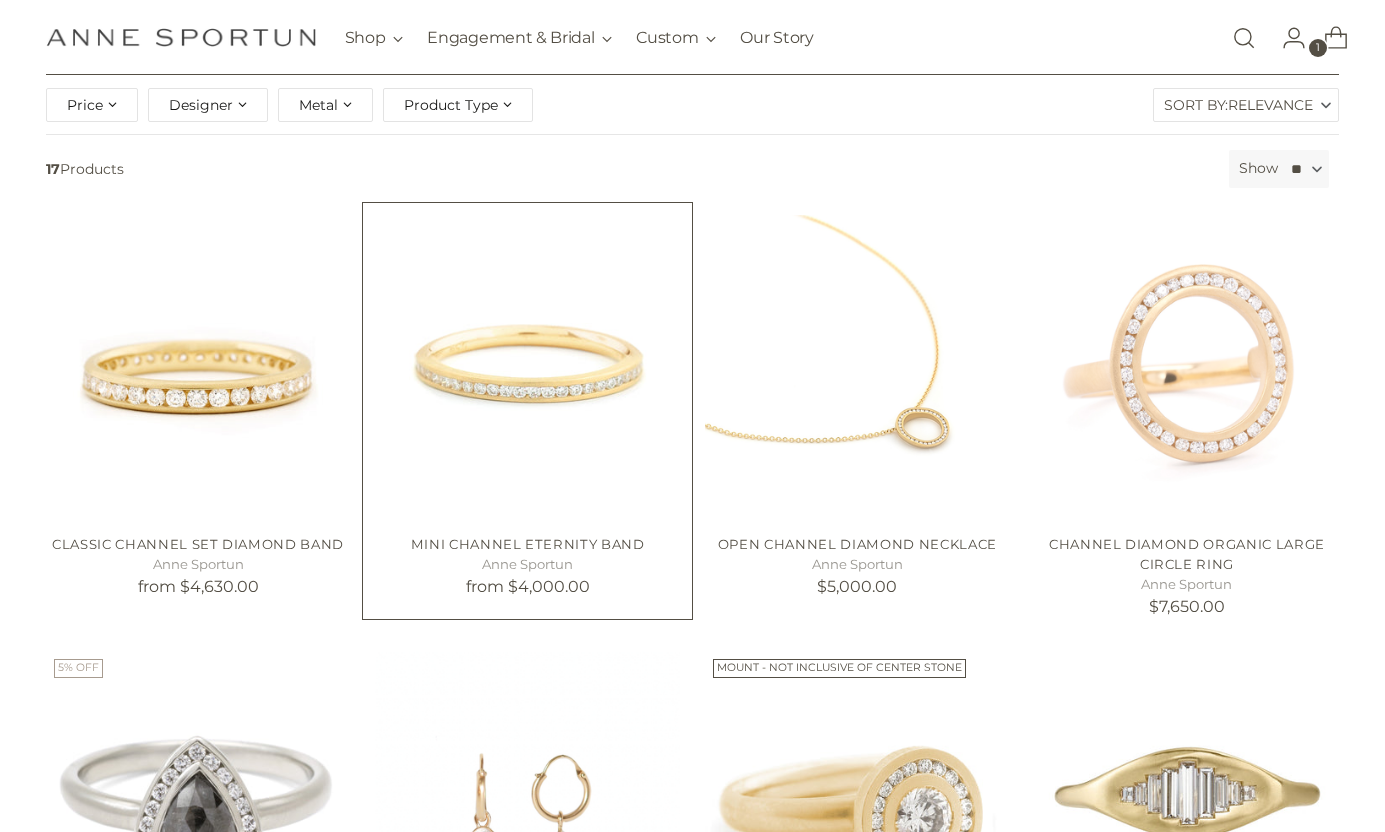 click at bounding box center (0, 0) 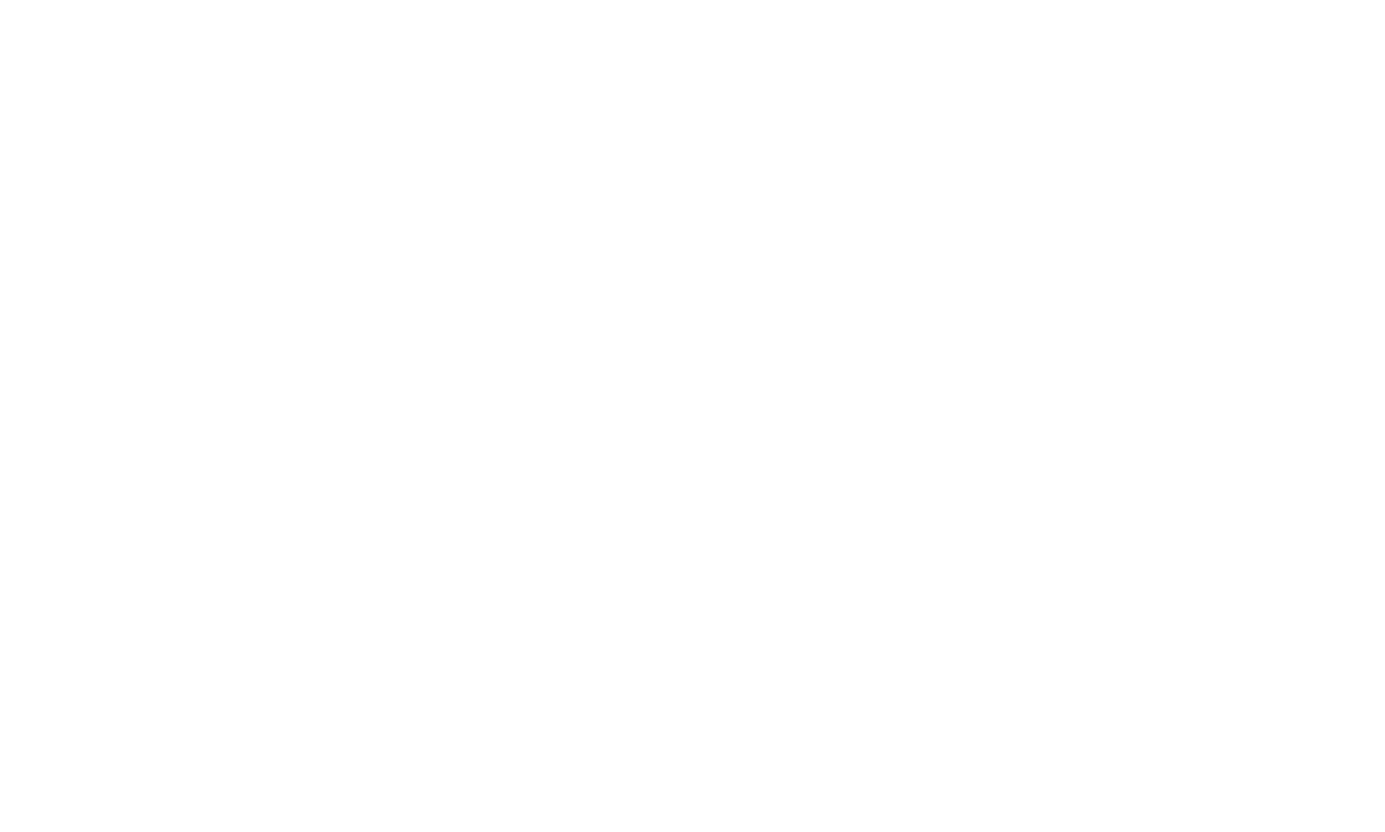 scroll, scrollTop: 111, scrollLeft: 0, axis: vertical 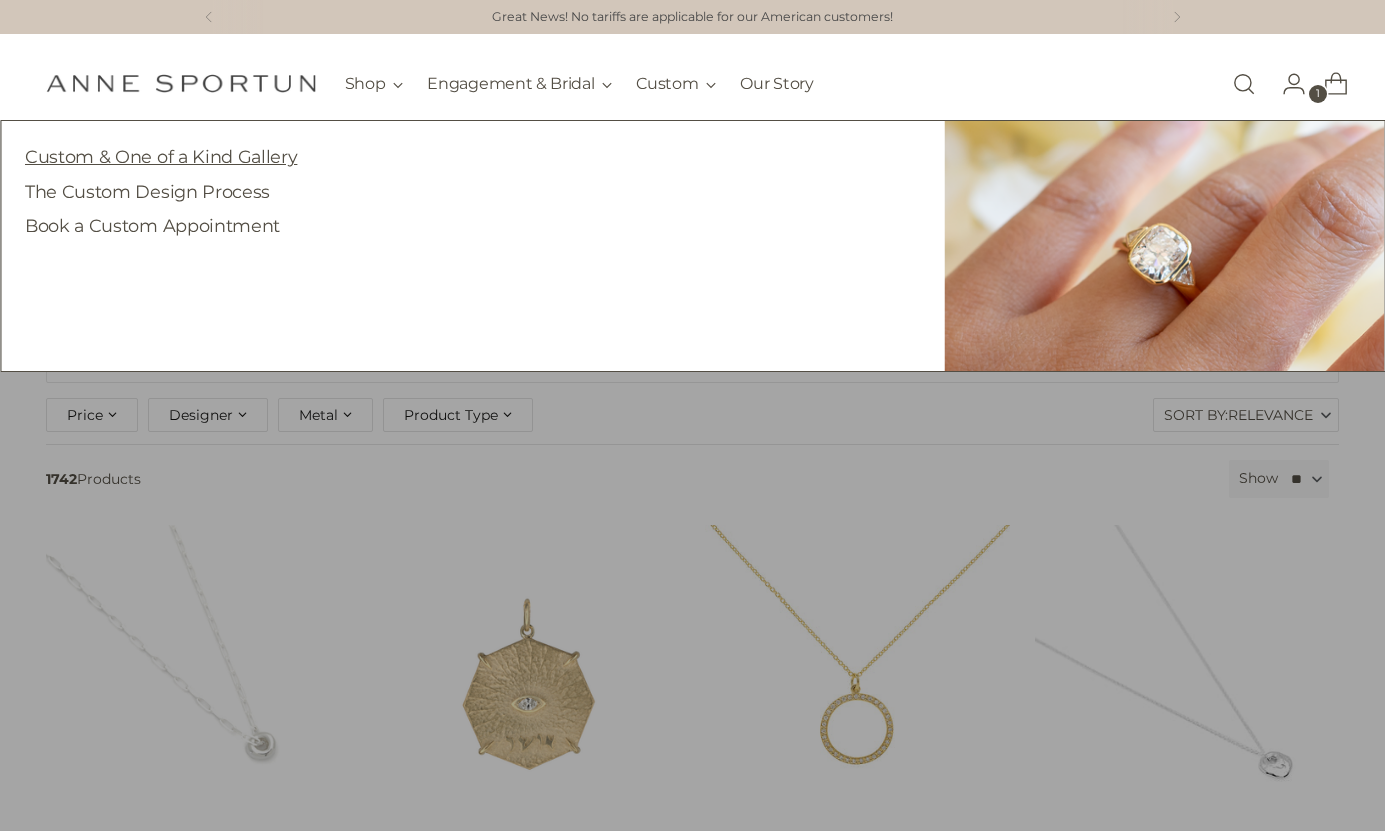 click on "Custom & One of a Kind Gallery" at bounding box center [161, 156] 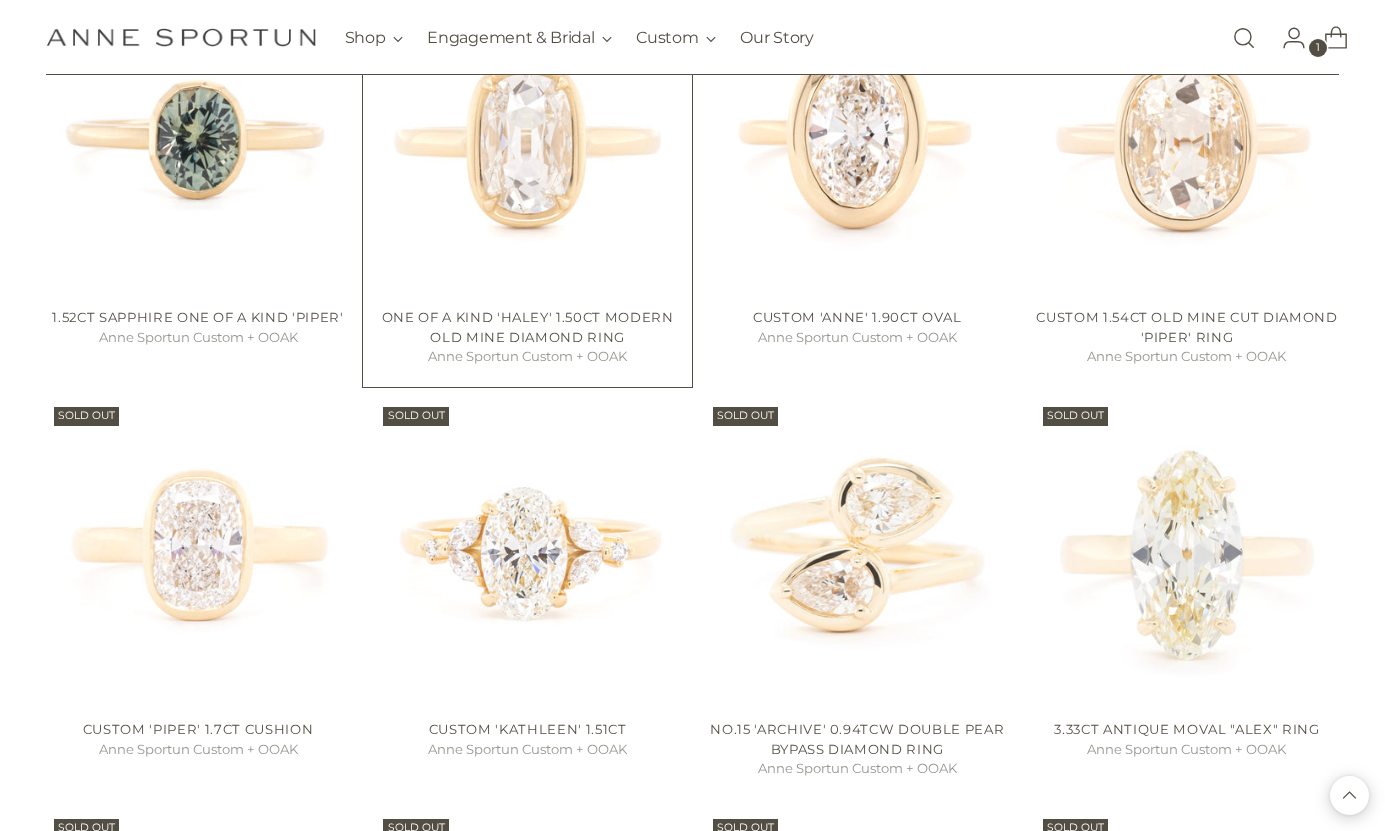 scroll, scrollTop: 1547, scrollLeft: 0, axis: vertical 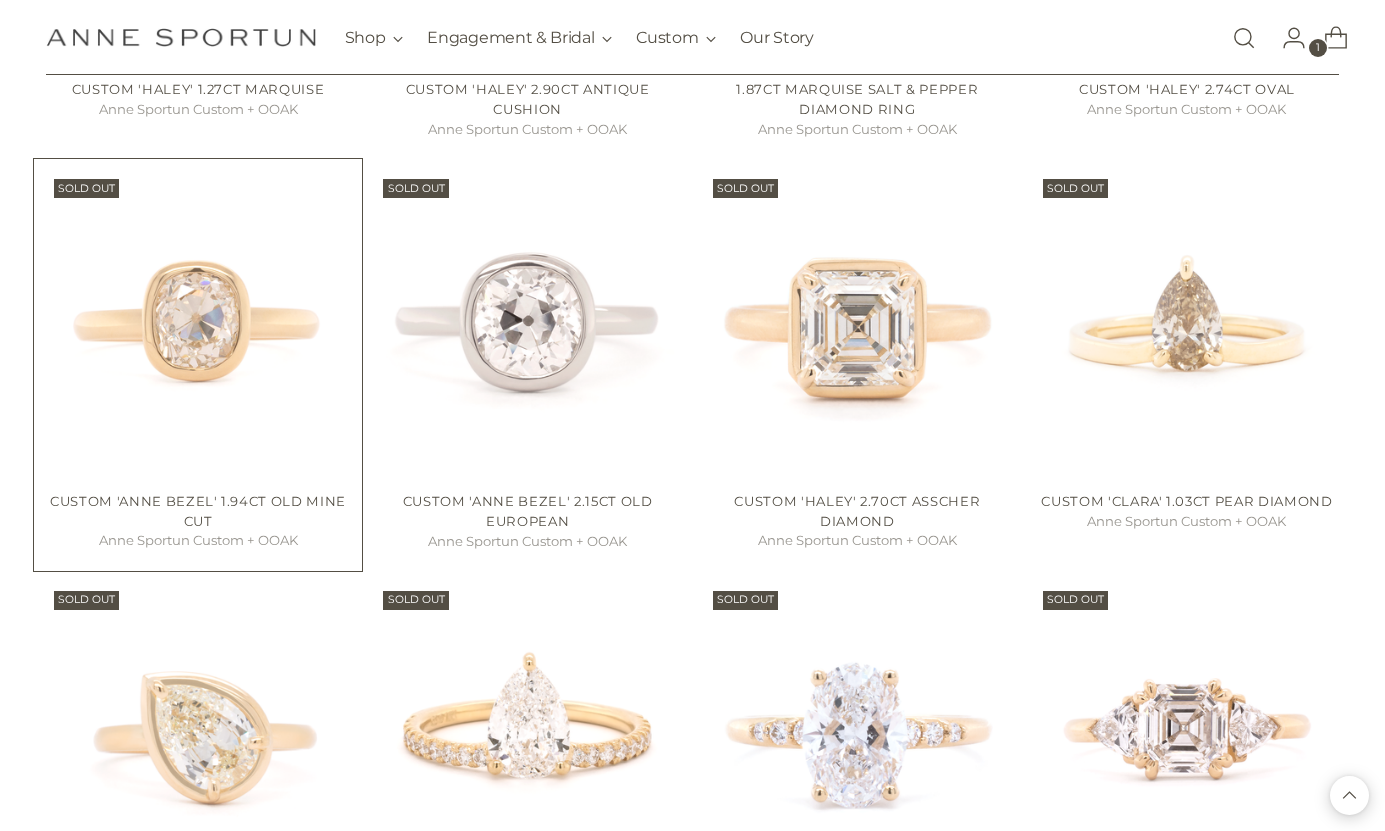 click at bounding box center [0, 0] 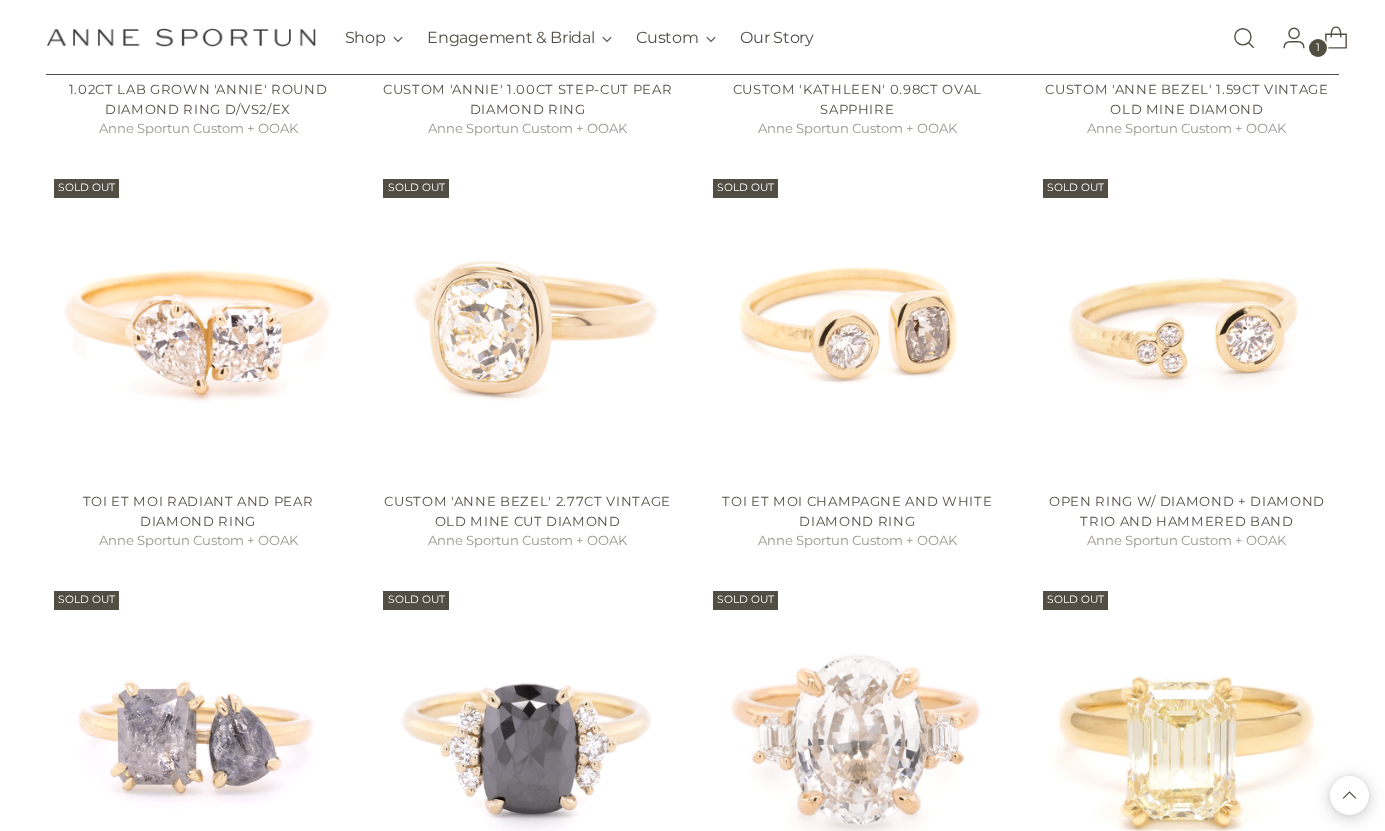 scroll, scrollTop: 9367, scrollLeft: 0, axis: vertical 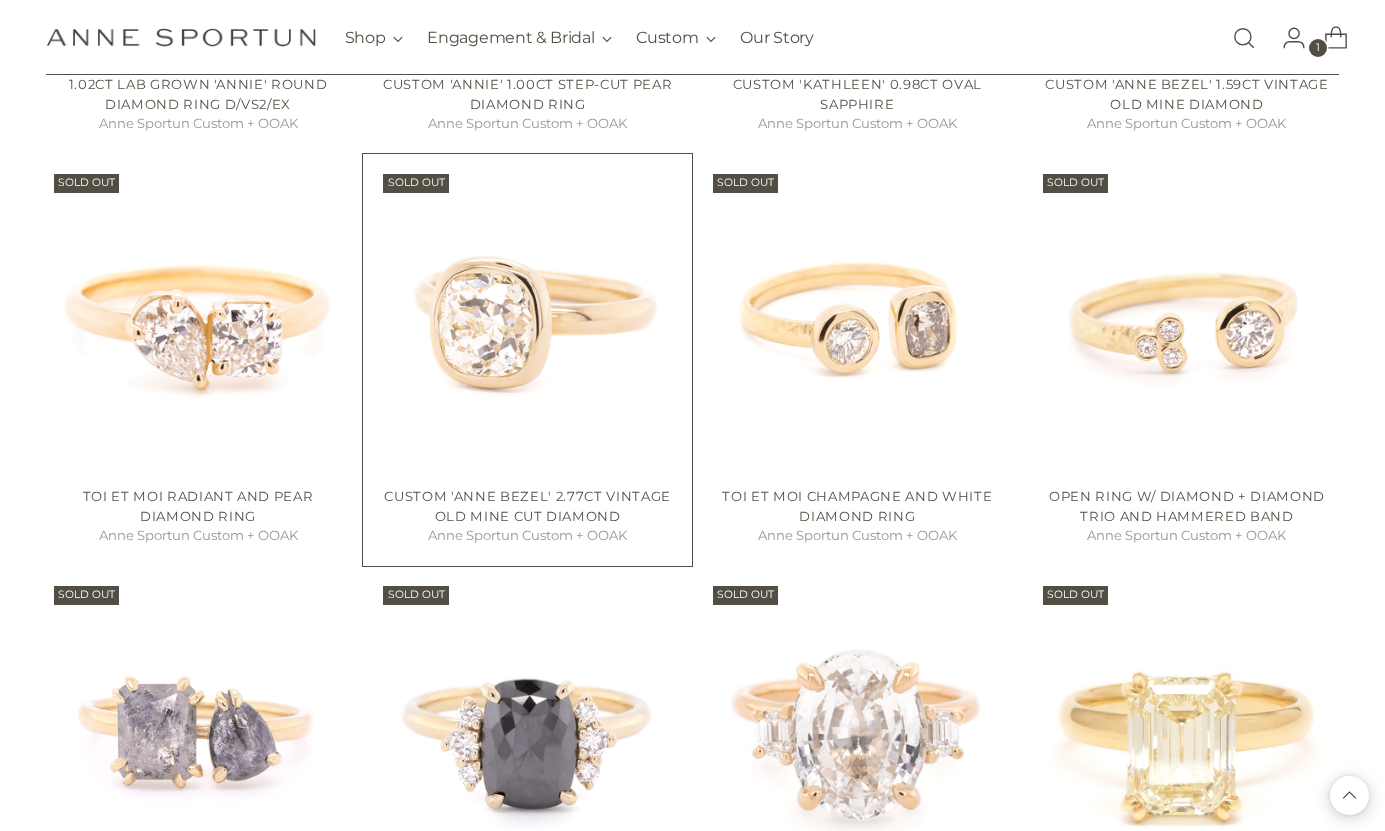 click at bounding box center [0, 0] 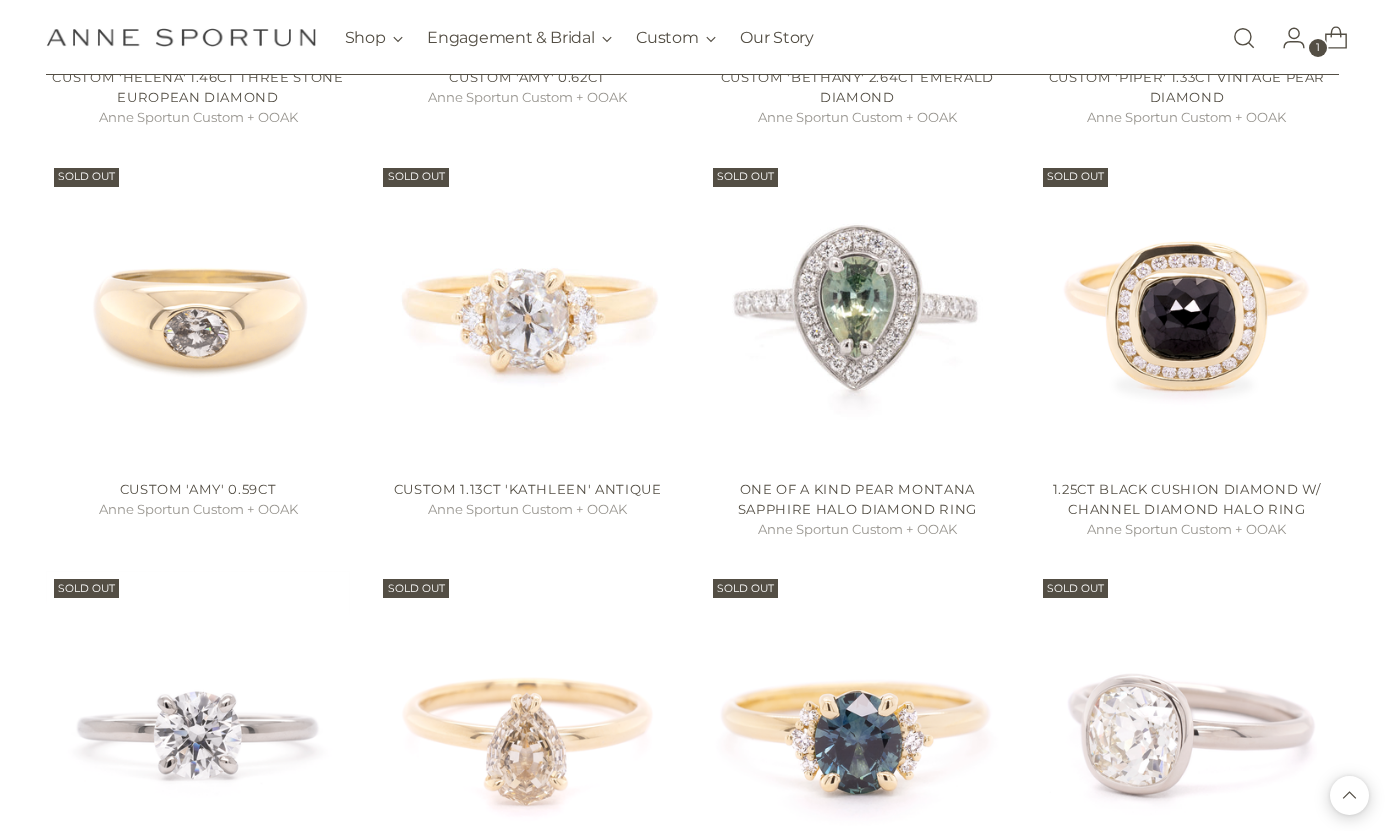 scroll, scrollTop: 8129, scrollLeft: 0, axis: vertical 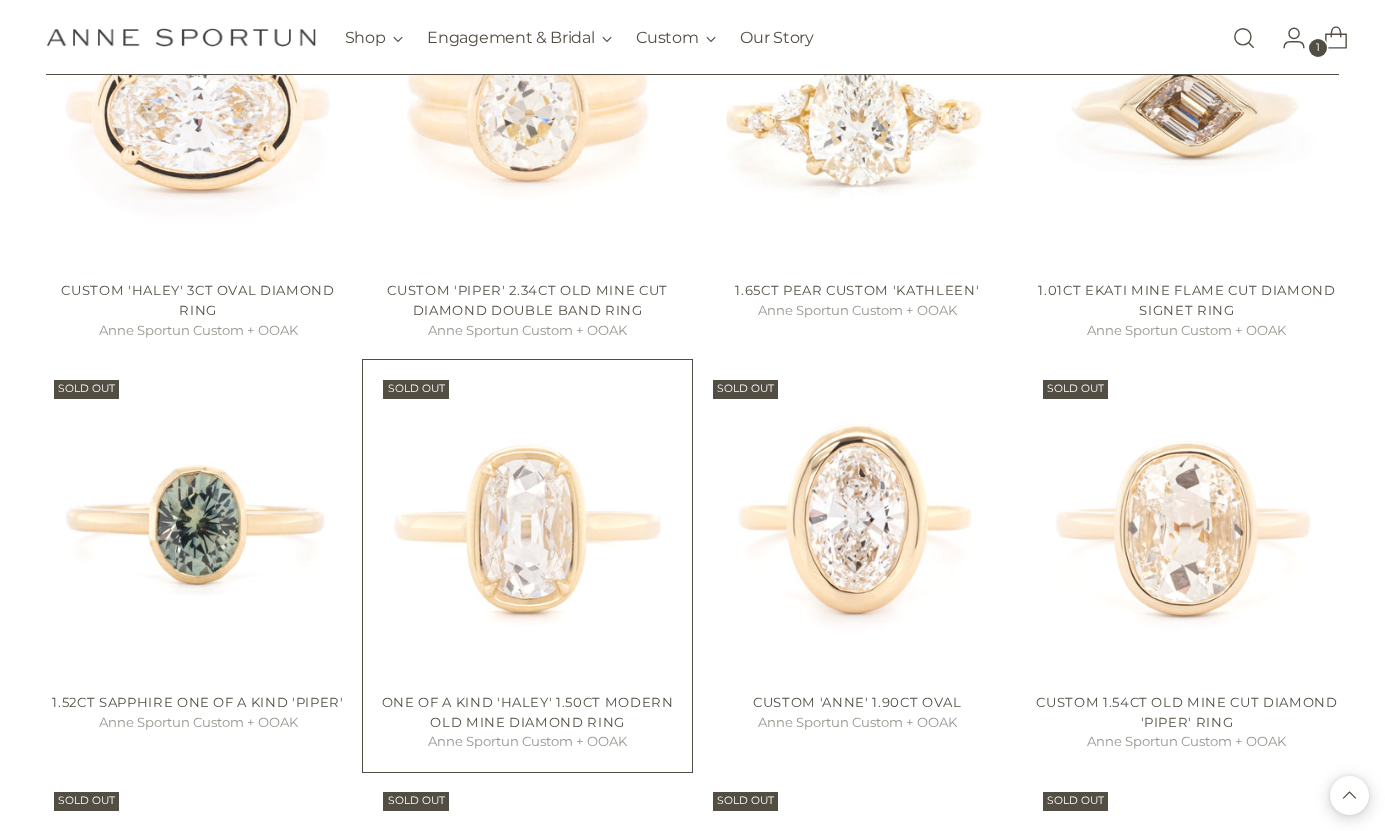 click at bounding box center (0, 0) 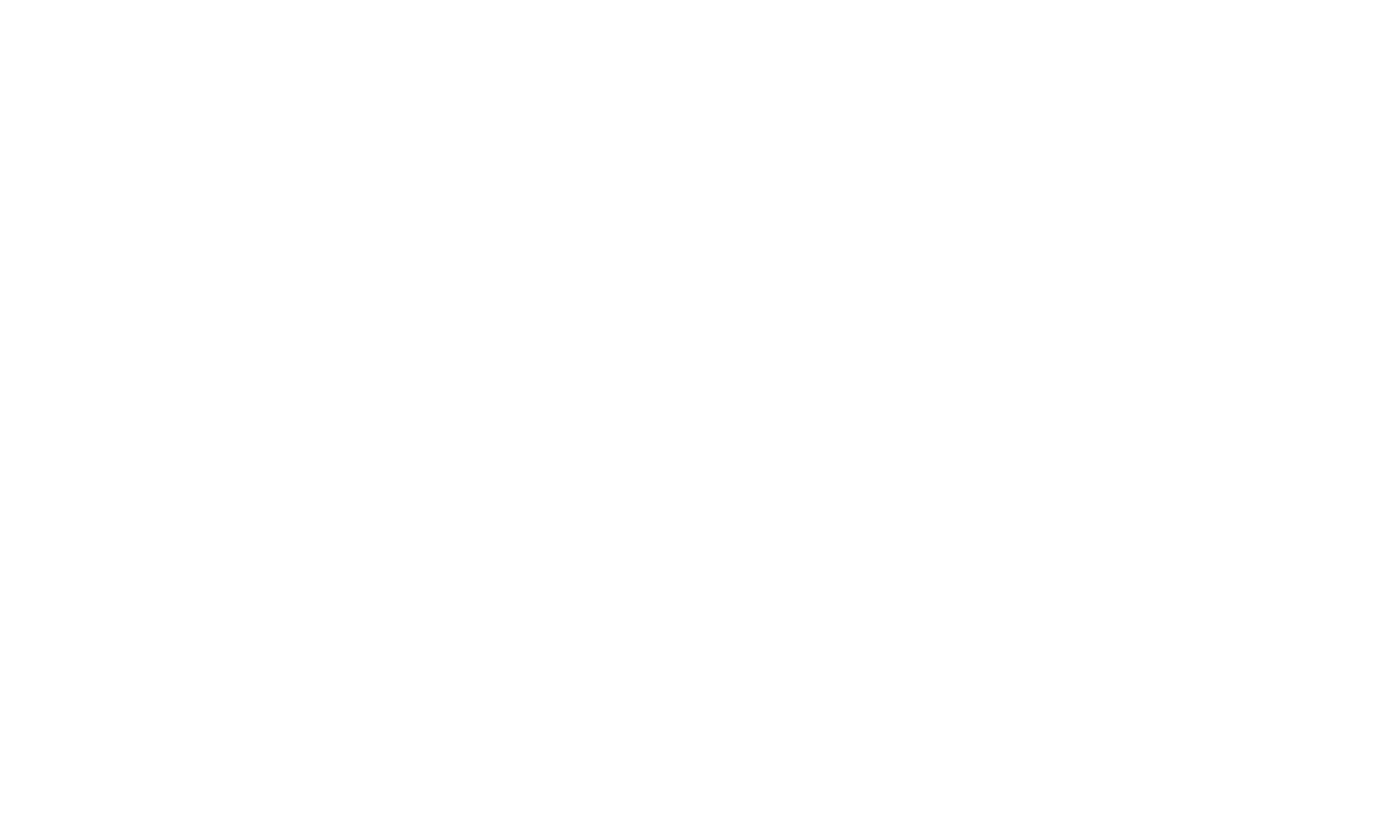 scroll, scrollTop: 0, scrollLeft: 0, axis: both 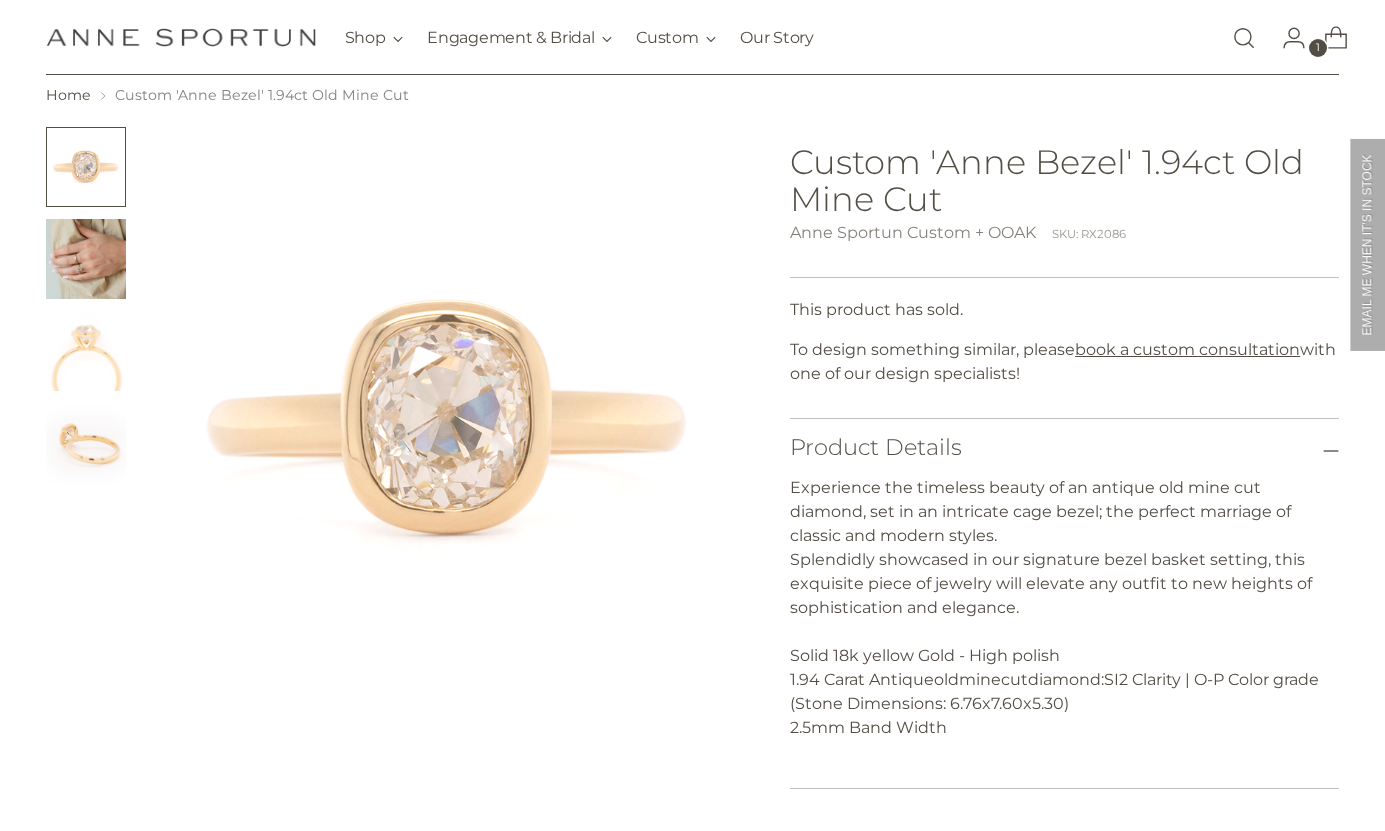 click at bounding box center (86, 351) 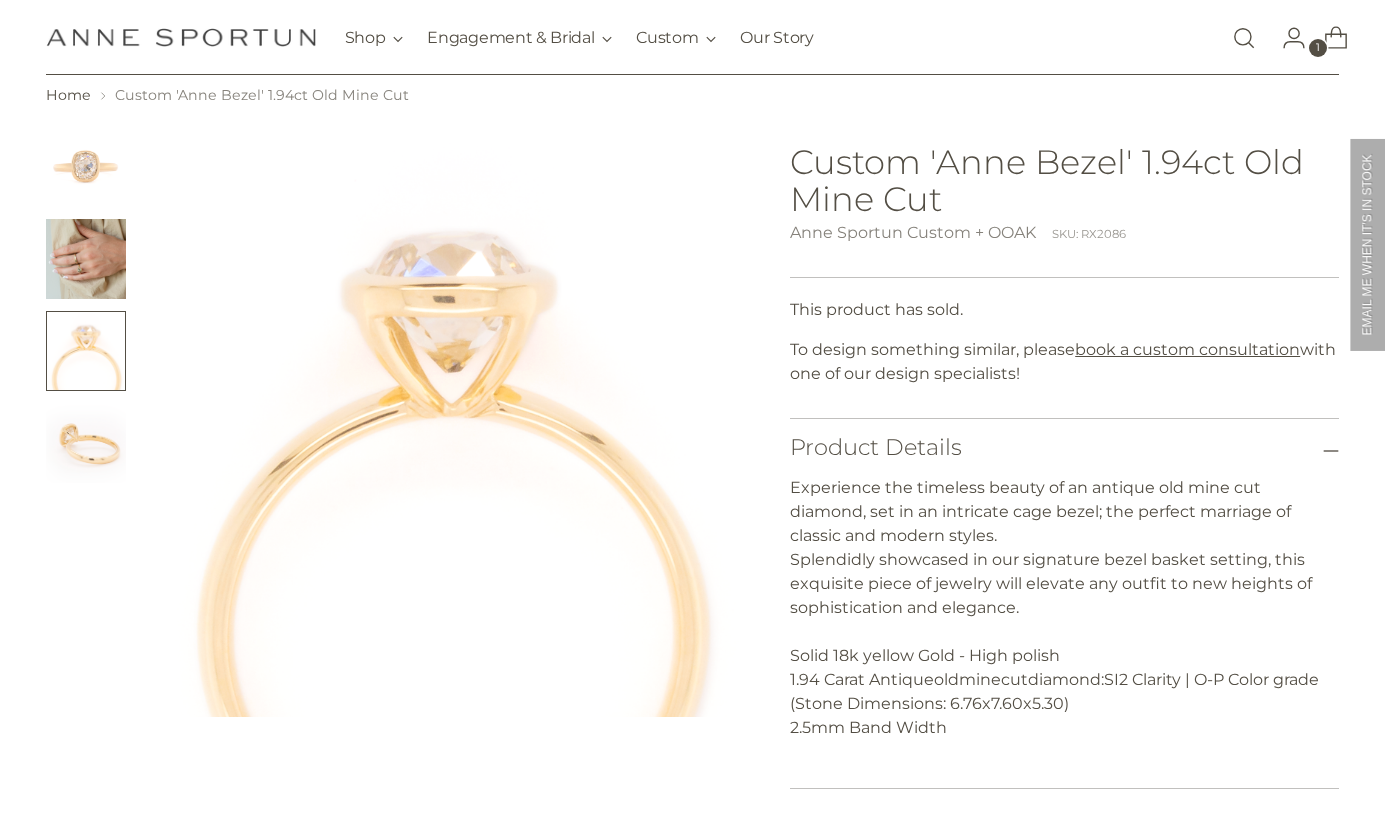 click at bounding box center (86, 259) 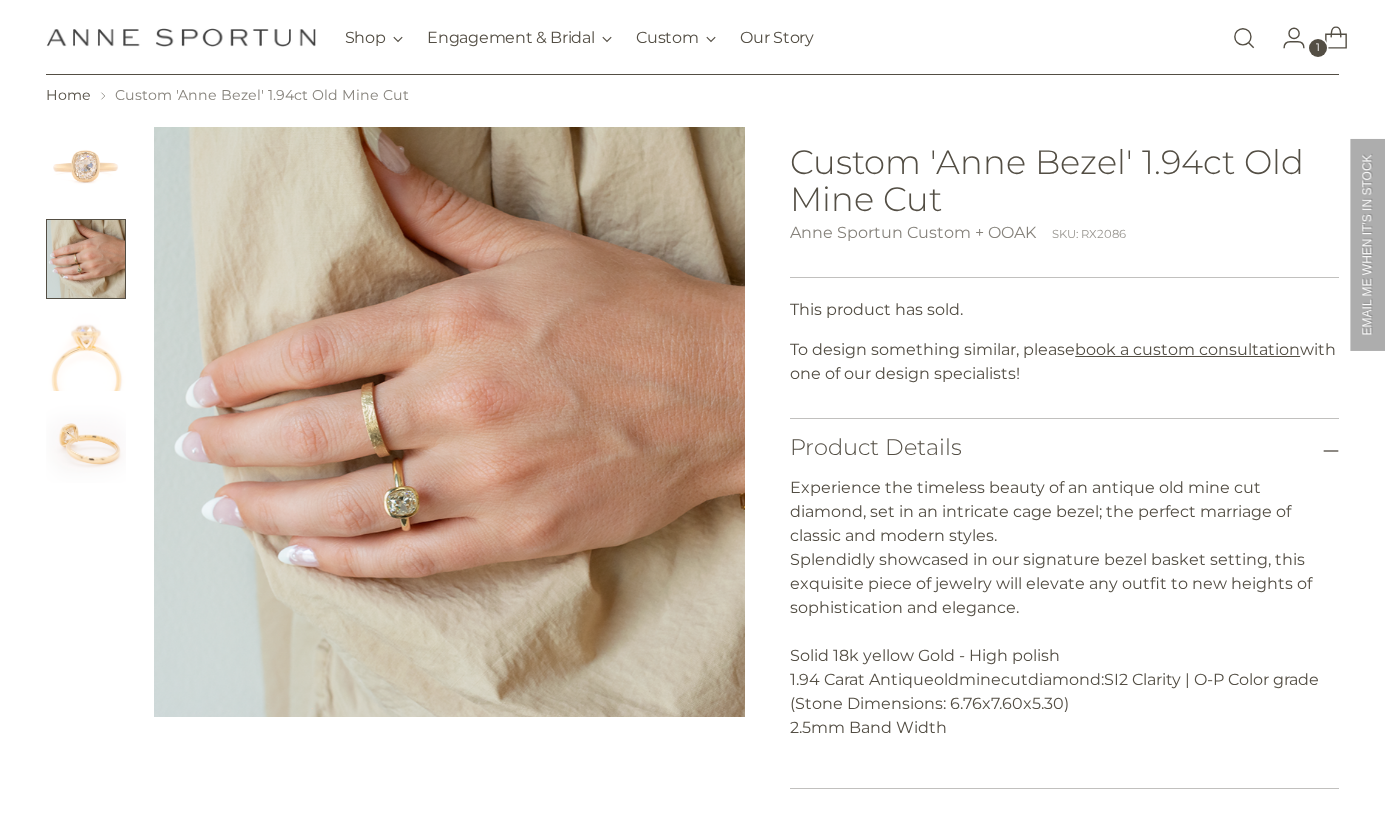 click at bounding box center [86, 305] 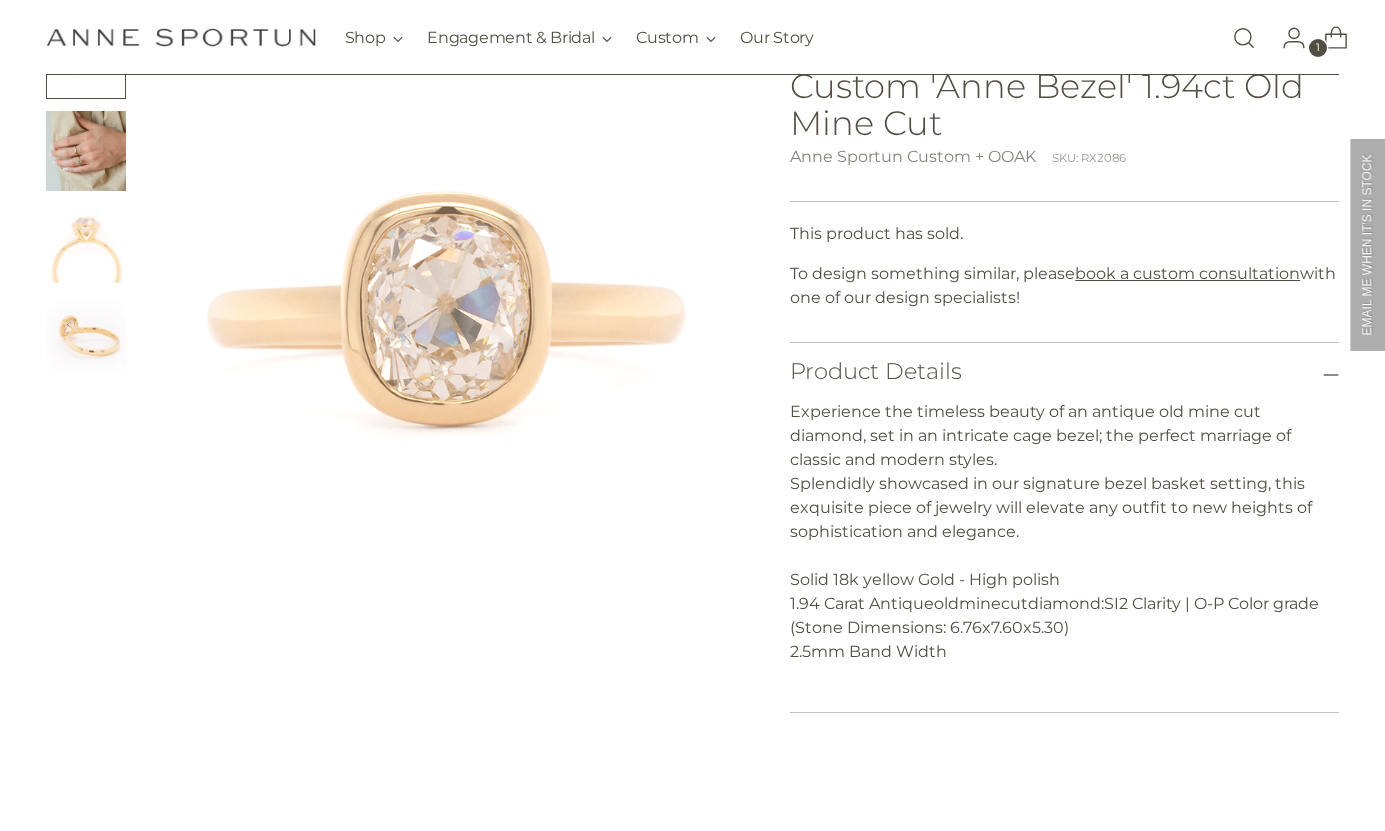 scroll, scrollTop: 175, scrollLeft: 0, axis: vertical 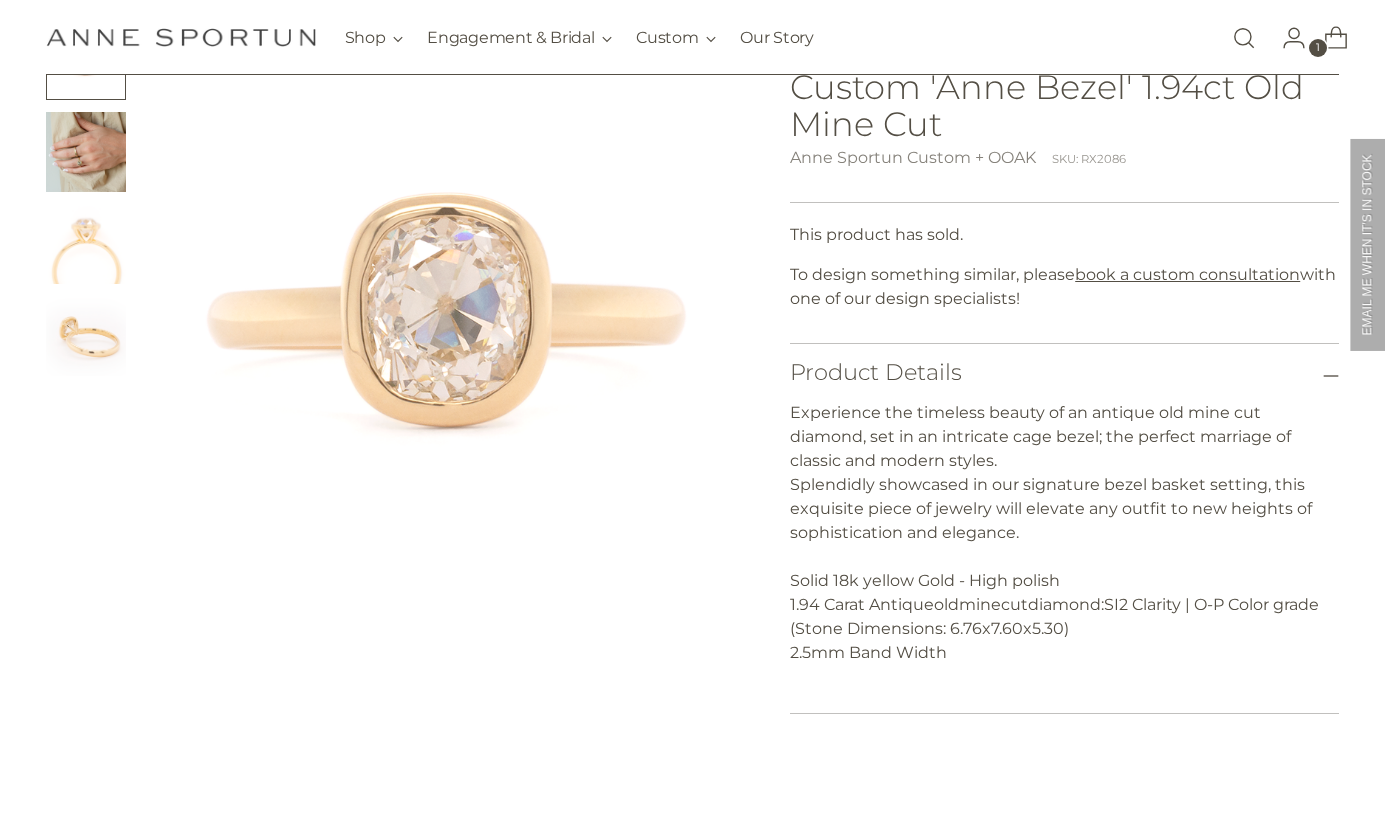 click at bounding box center (86, 198) 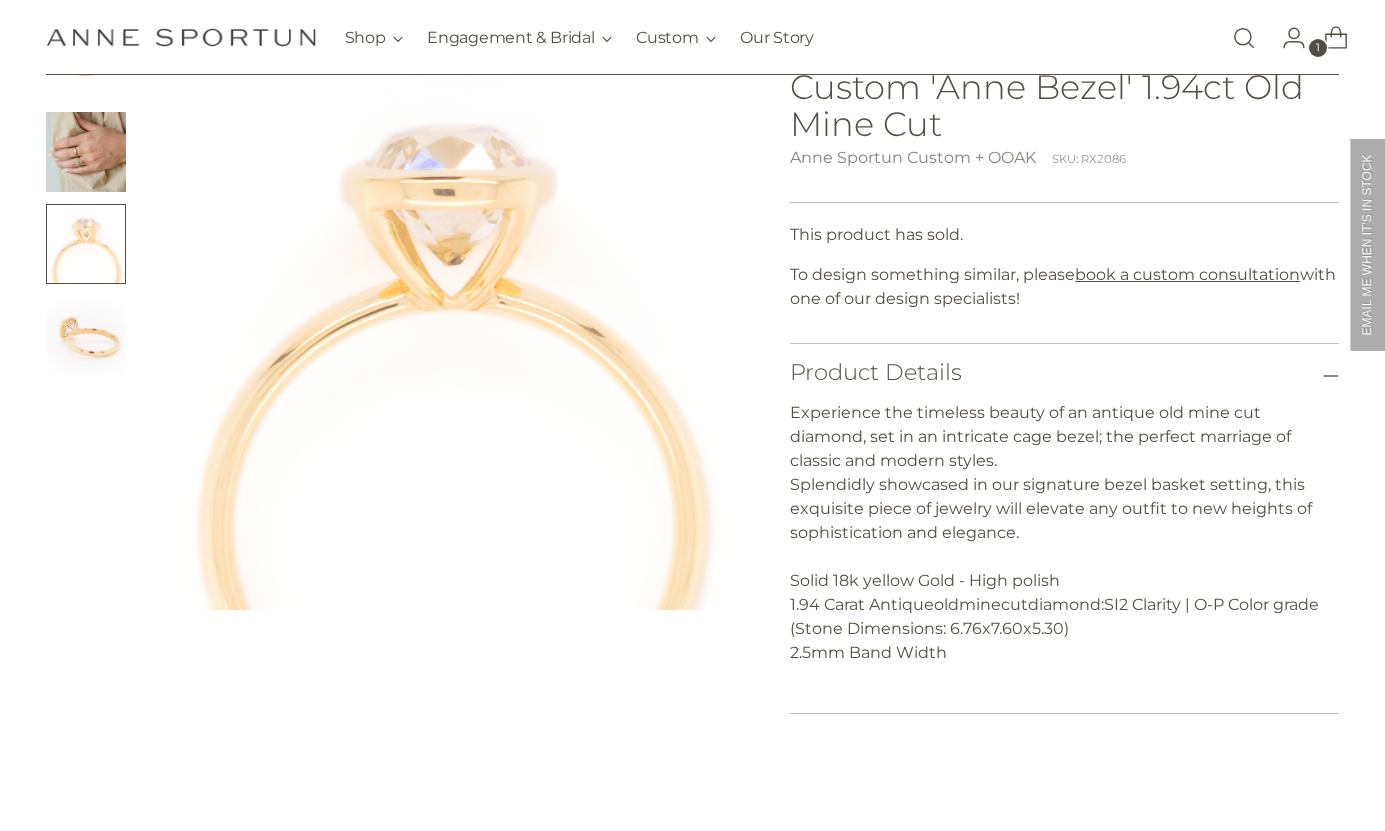 click at bounding box center [86, 336] 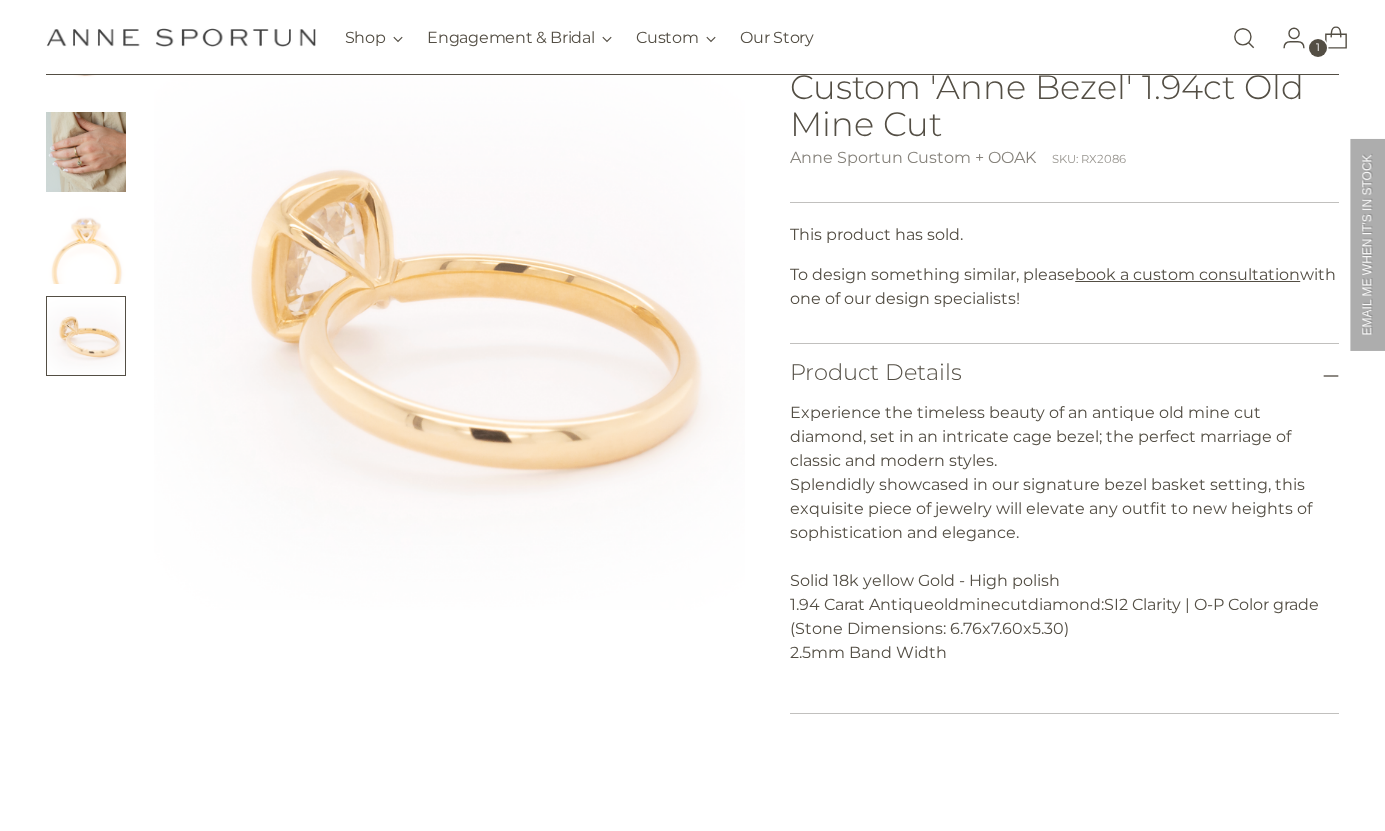 click at bounding box center (86, 198) 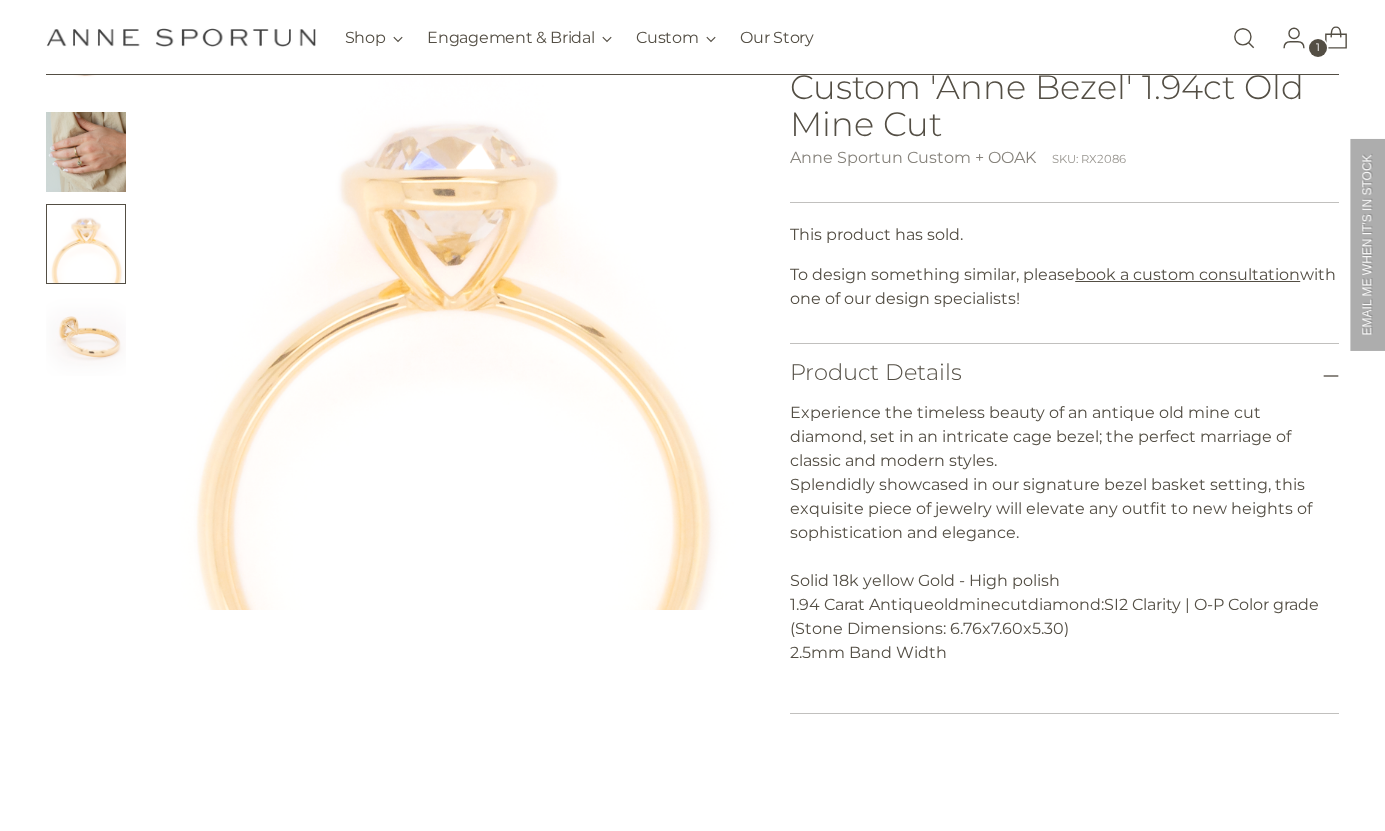 scroll, scrollTop: 83, scrollLeft: 0, axis: vertical 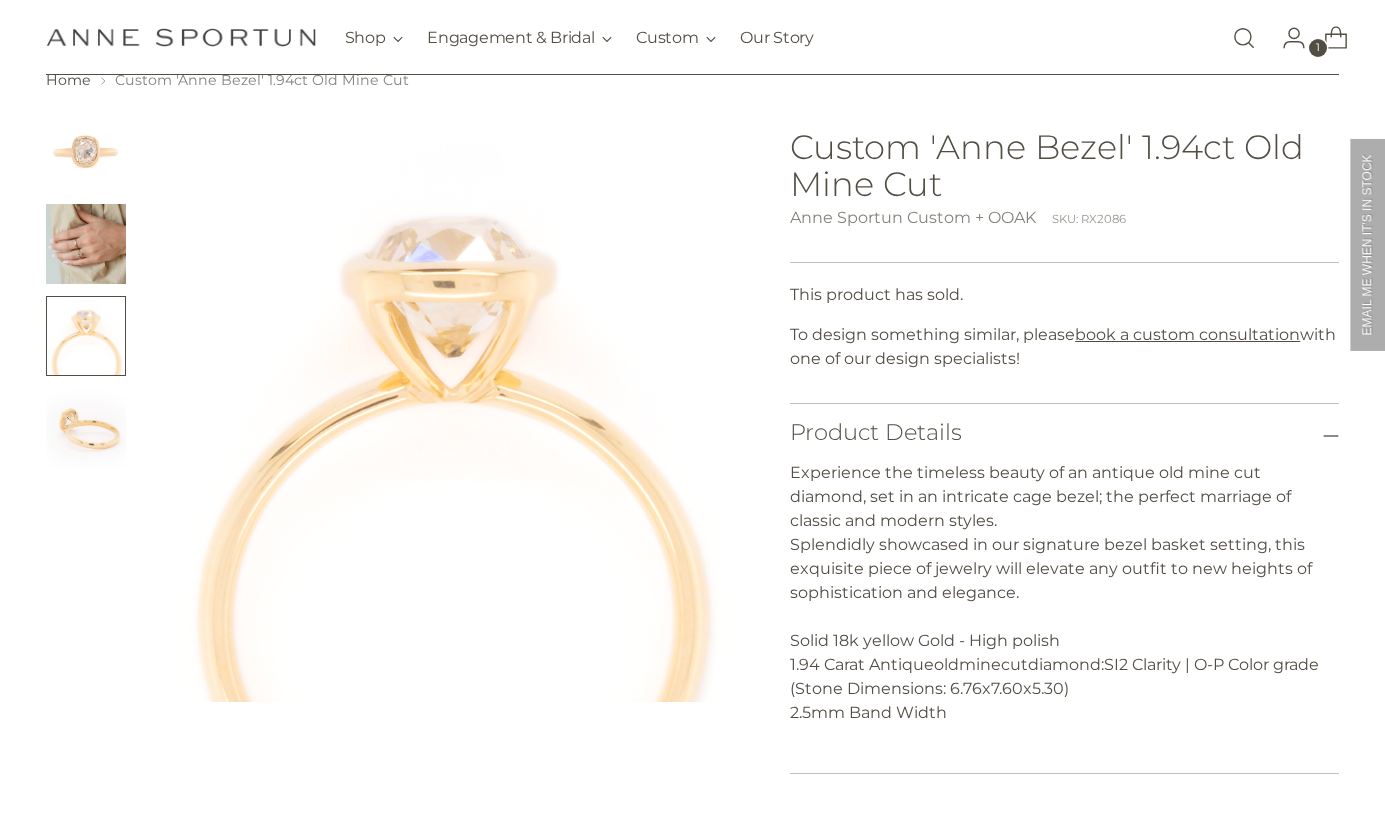 click at bounding box center [86, 244] 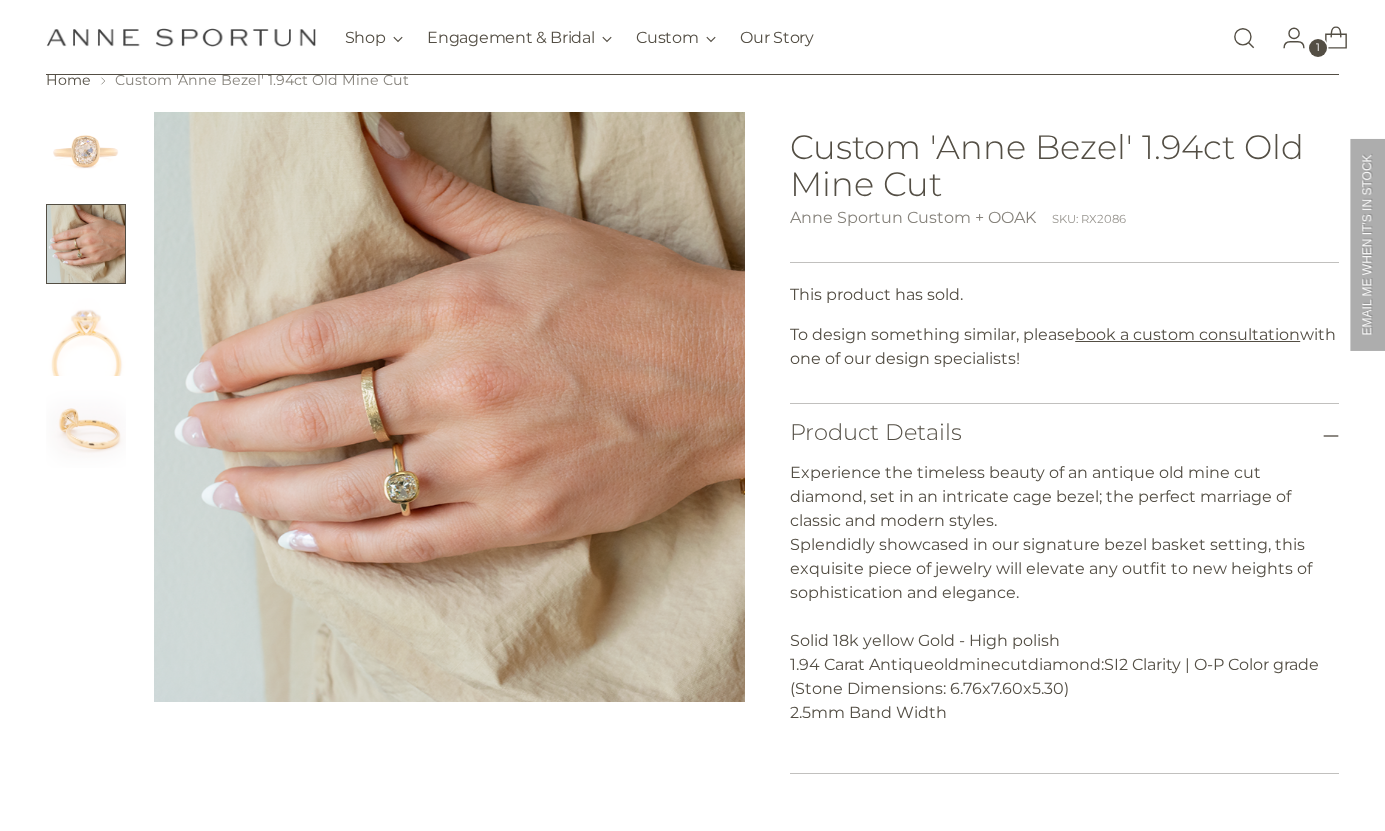 click at bounding box center [86, 152] 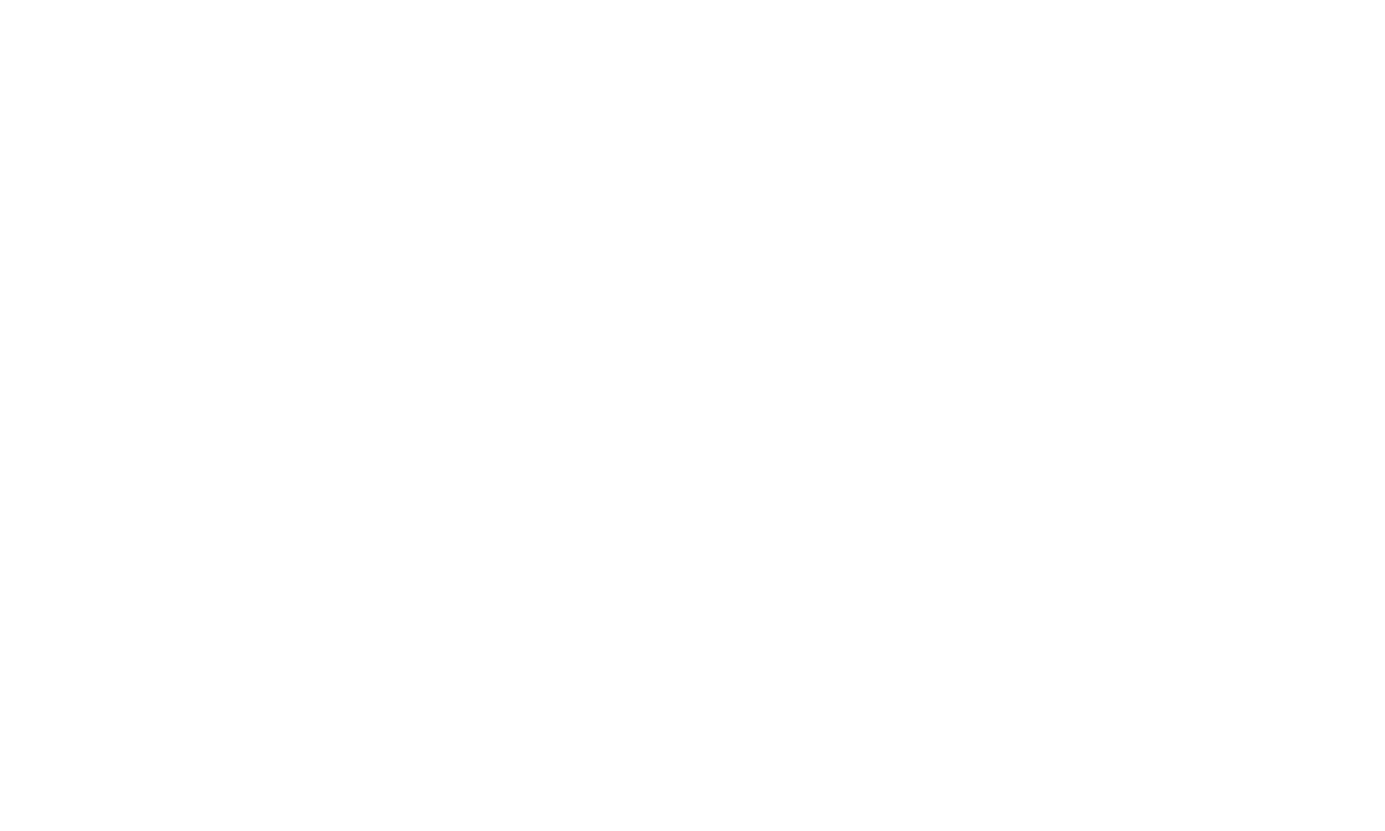 scroll, scrollTop: 0, scrollLeft: 0, axis: both 